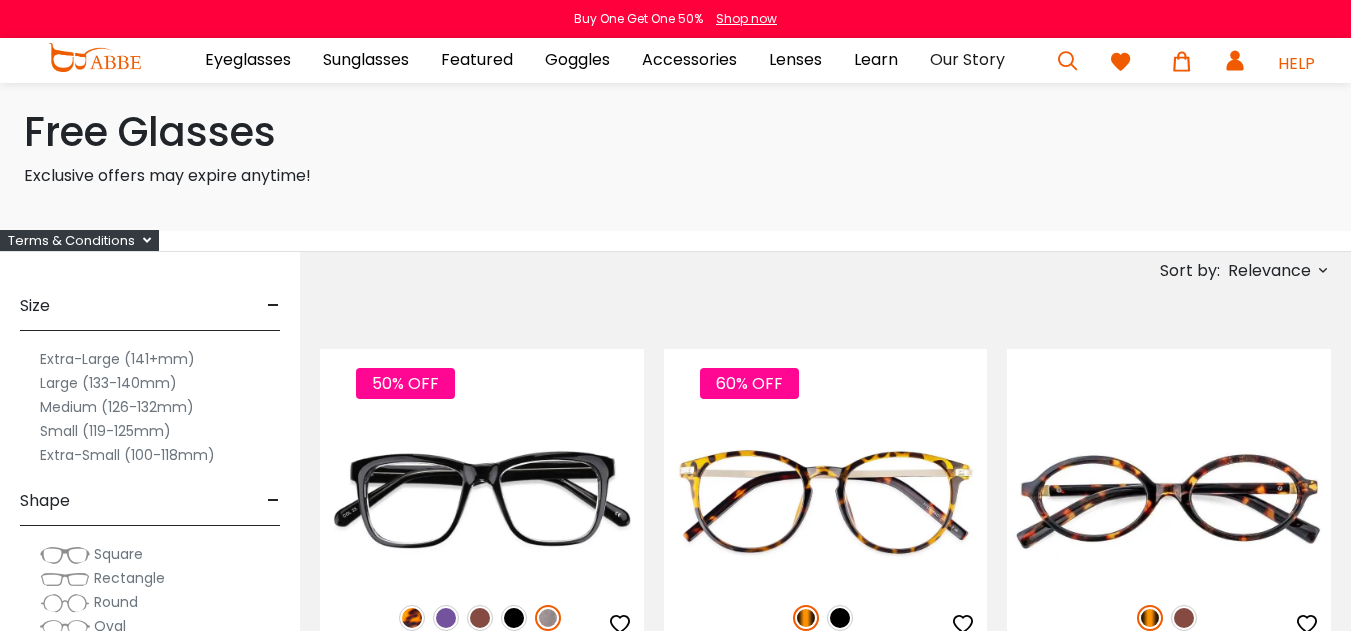 scroll, scrollTop: 0, scrollLeft: 0, axis: both 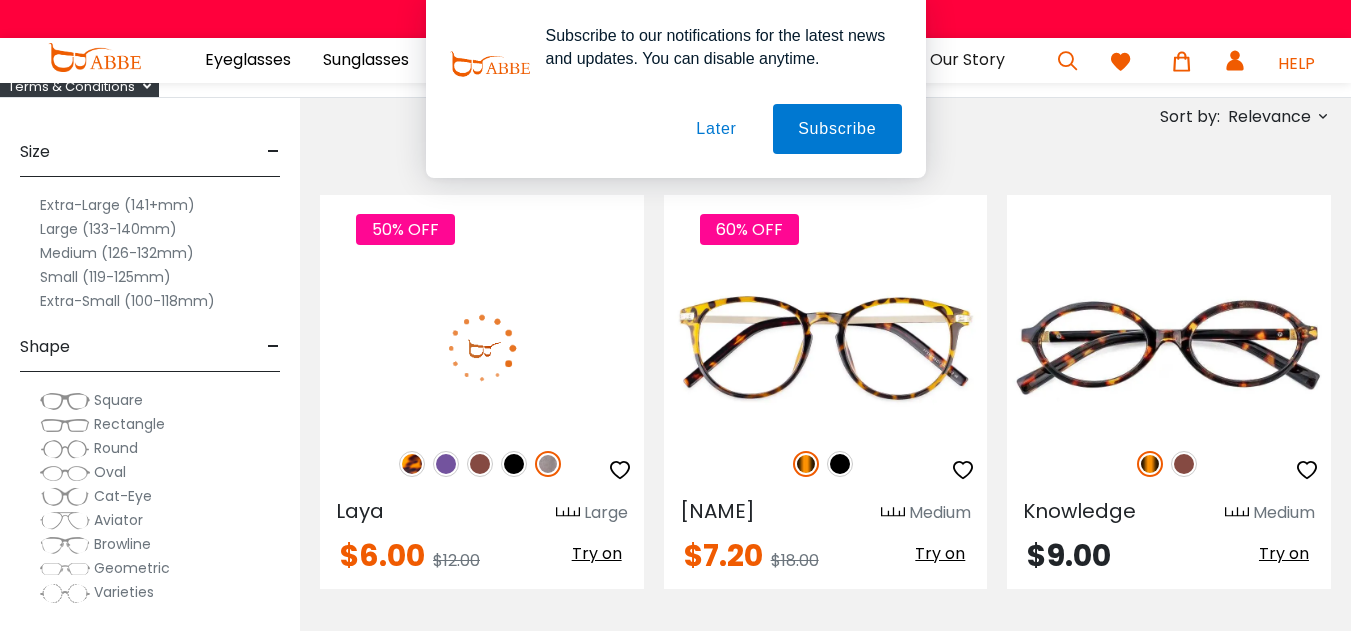 click at bounding box center [482, 348] 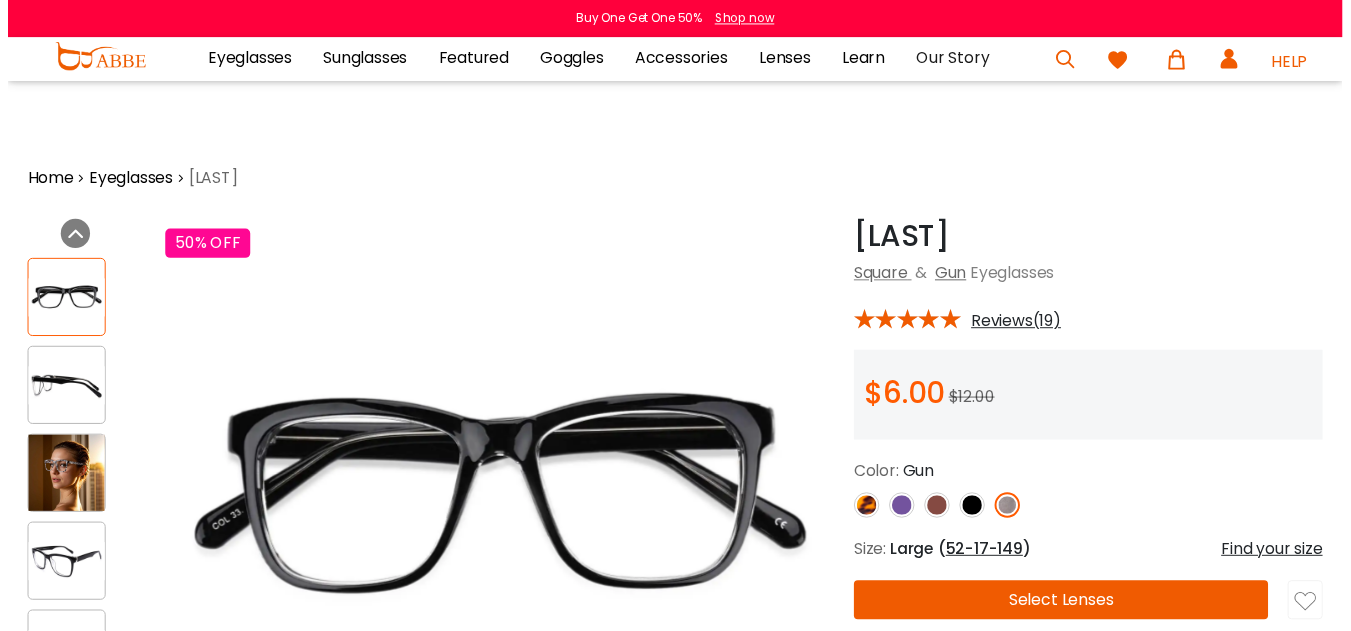 scroll, scrollTop: 0, scrollLeft: 0, axis: both 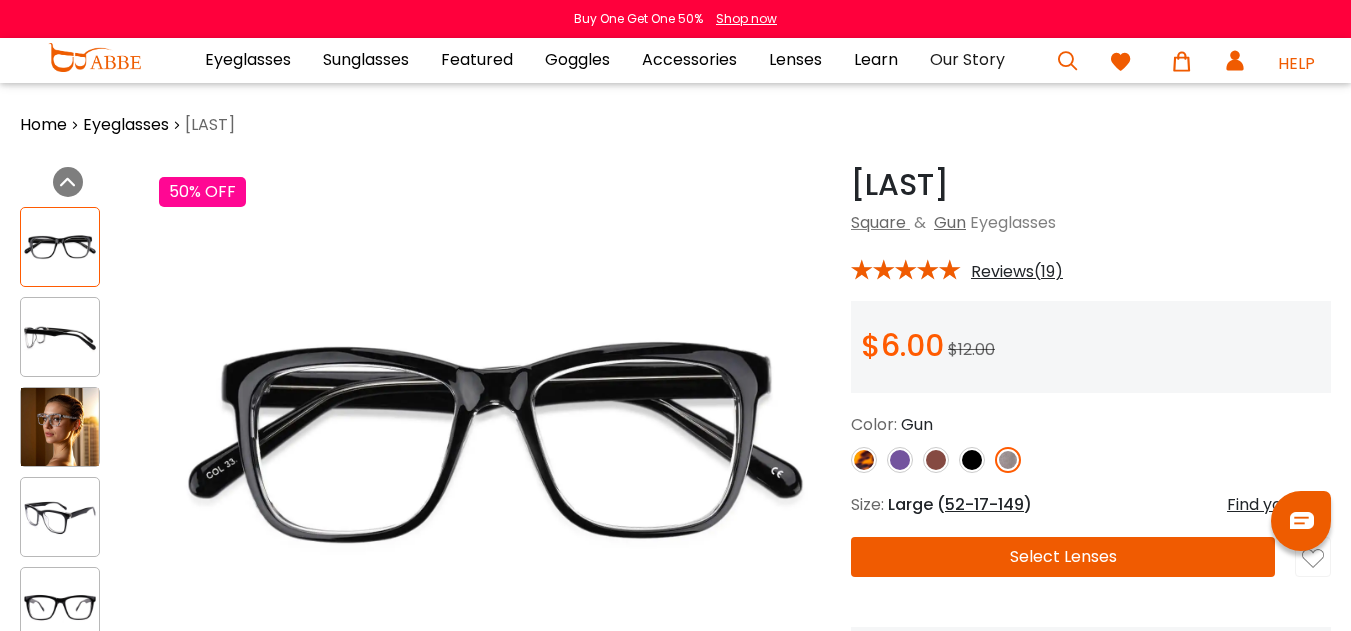 click at bounding box center [60, 247] 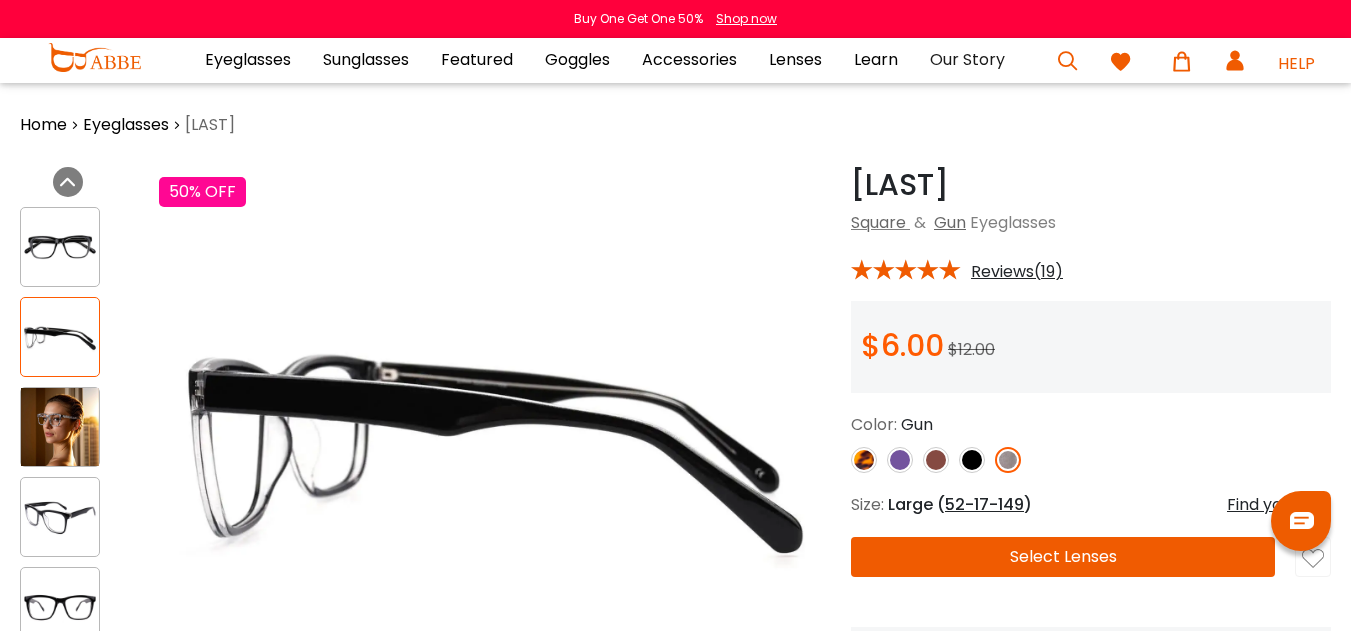 click at bounding box center (60, 247) 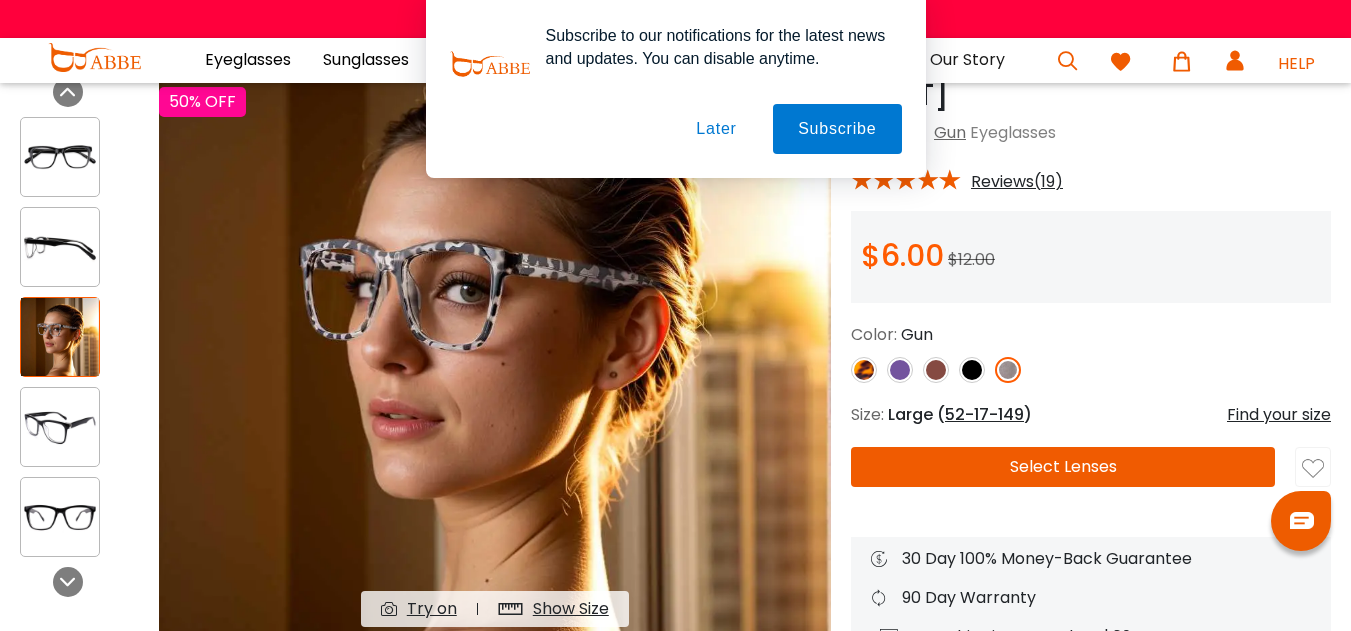 scroll, scrollTop: 122, scrollLeft: 0, axis: vertical 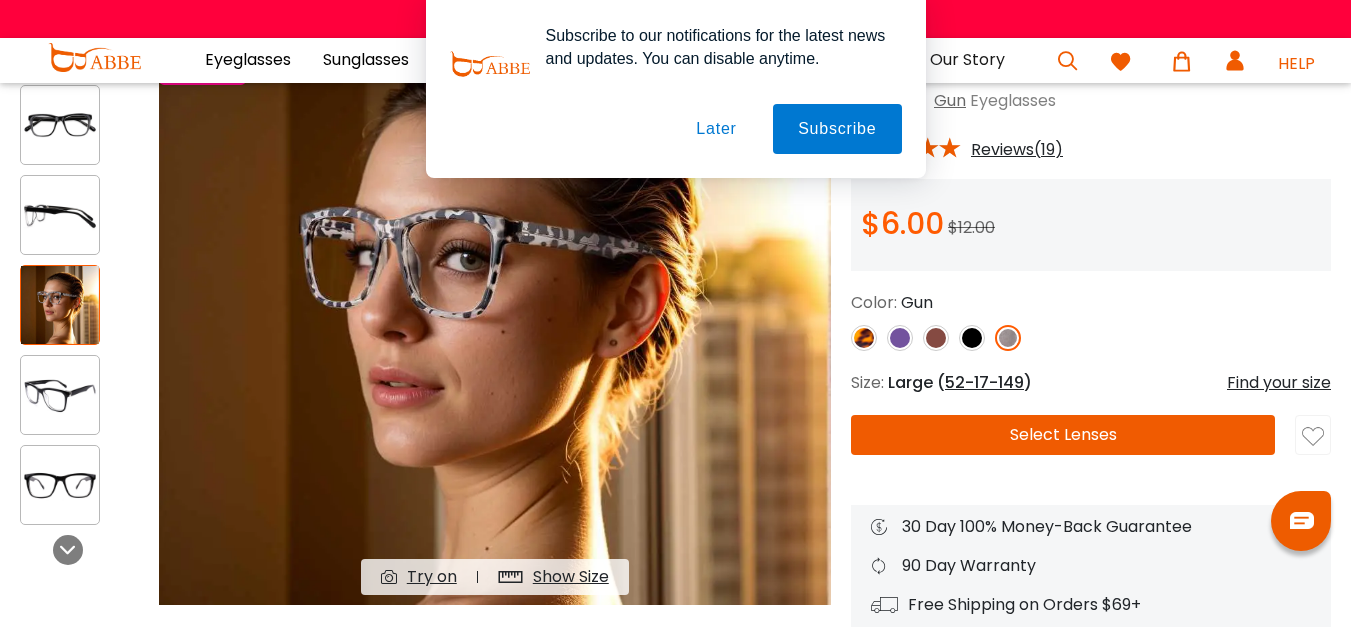 click at bounding box center (60, 395) 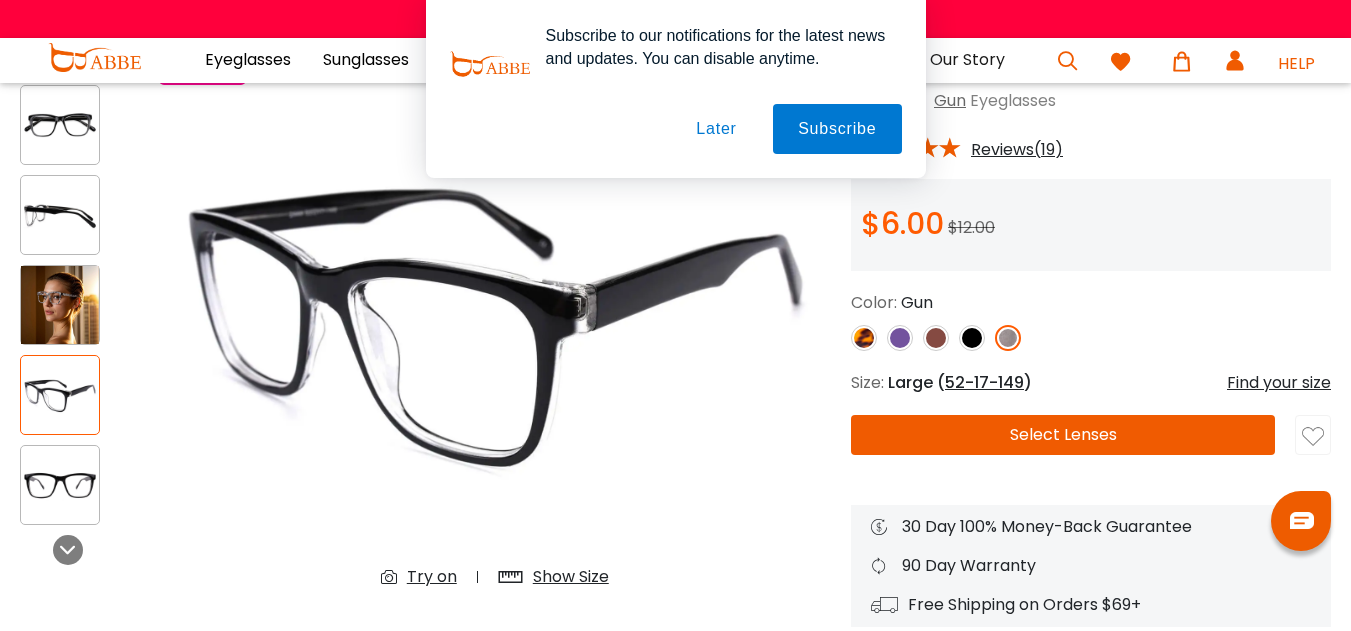 click at bounding box center [60, 125] 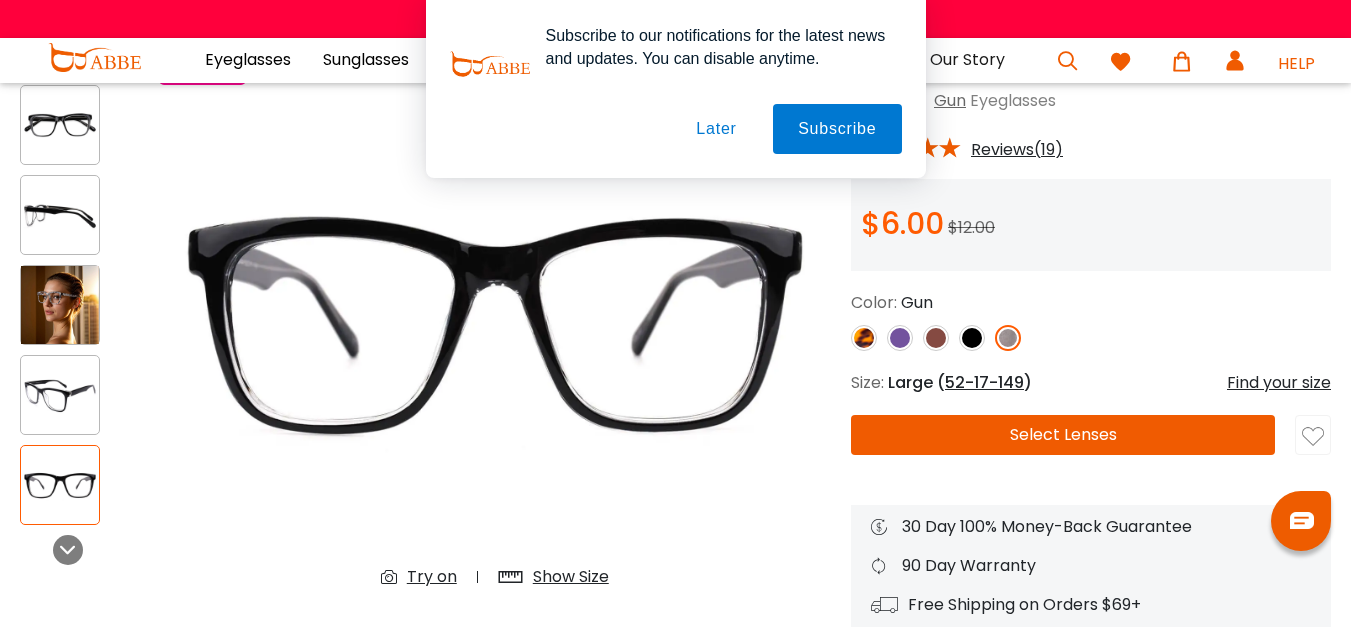 click at bounding box center [60, 485] 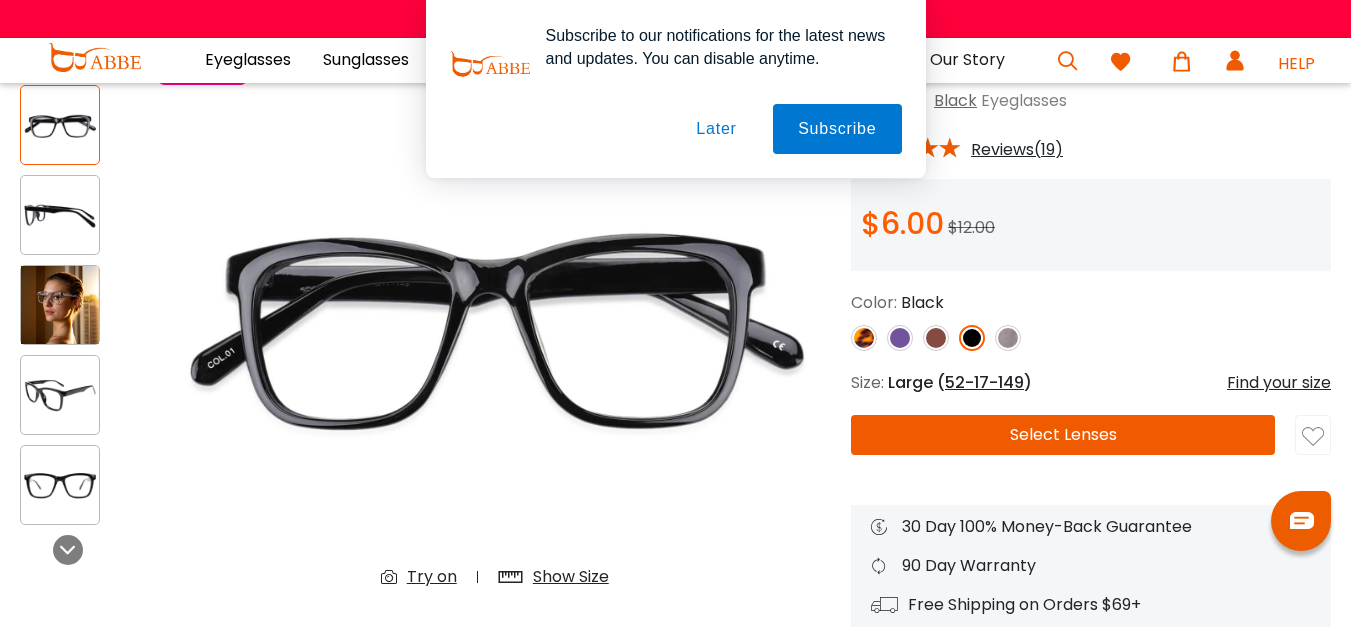 scroll, scrollTop: 264, scrollLeft: 0, axis: vertical 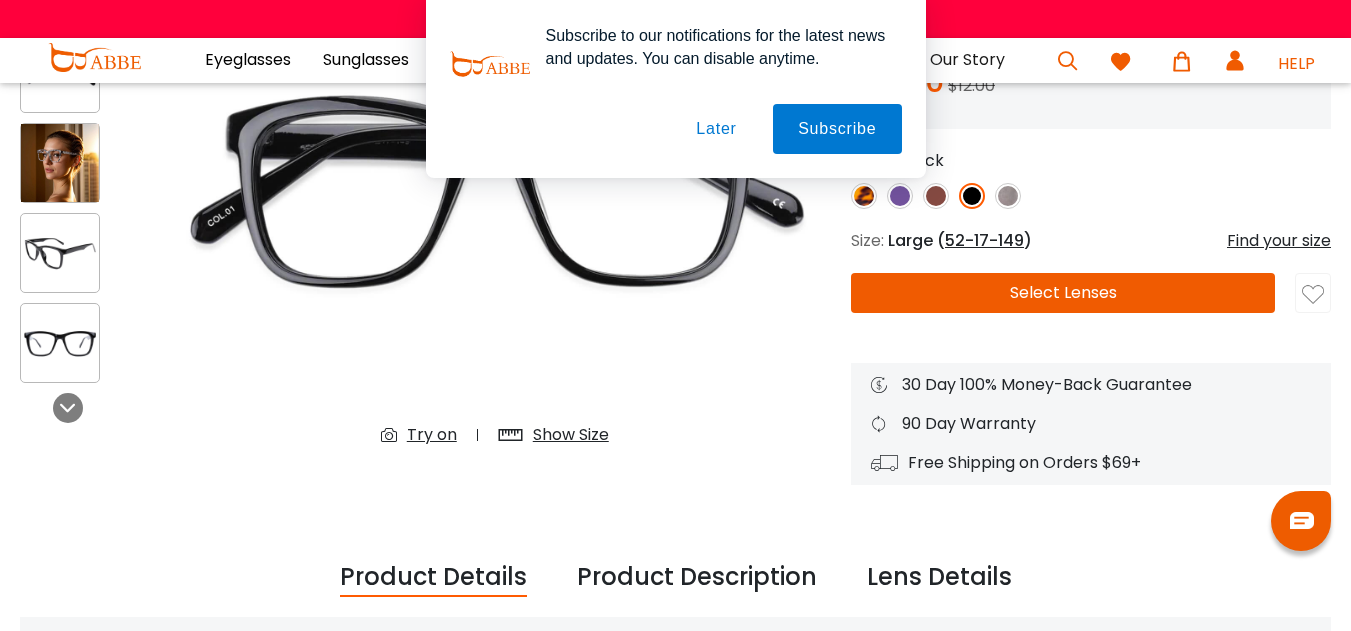 click at bounding box center (864, 196) 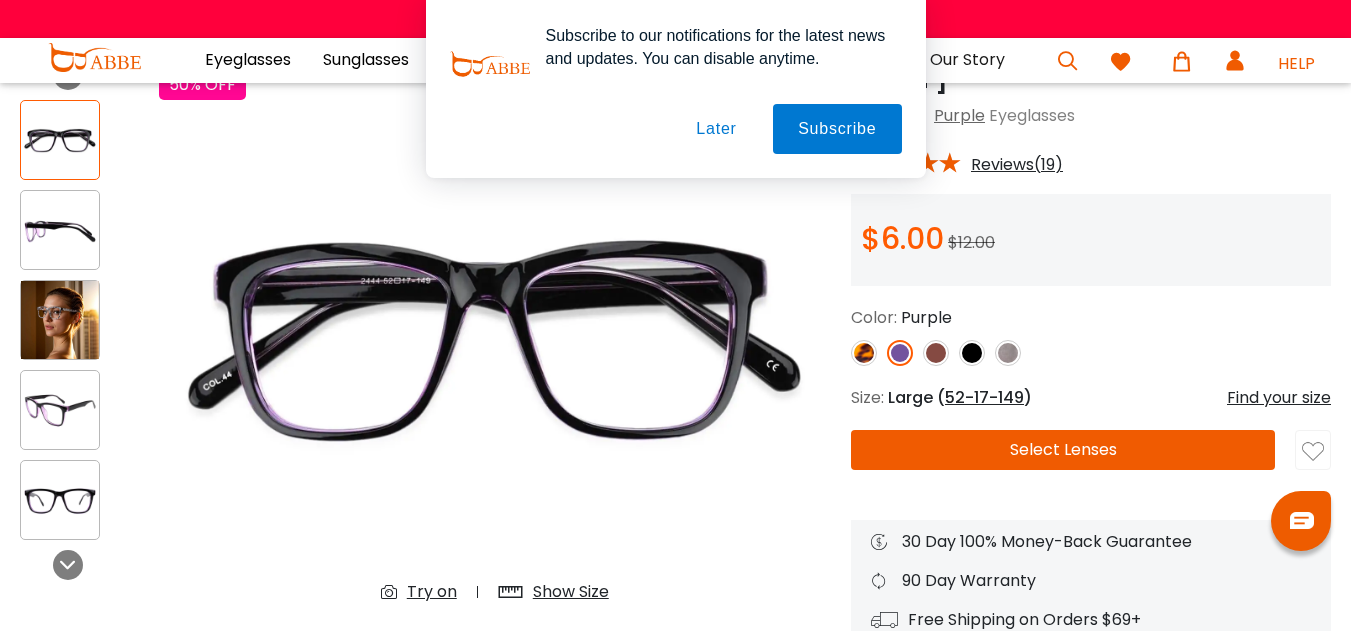 scroll, scrollTop: 103, scrollLeft: 0, axis: vertical 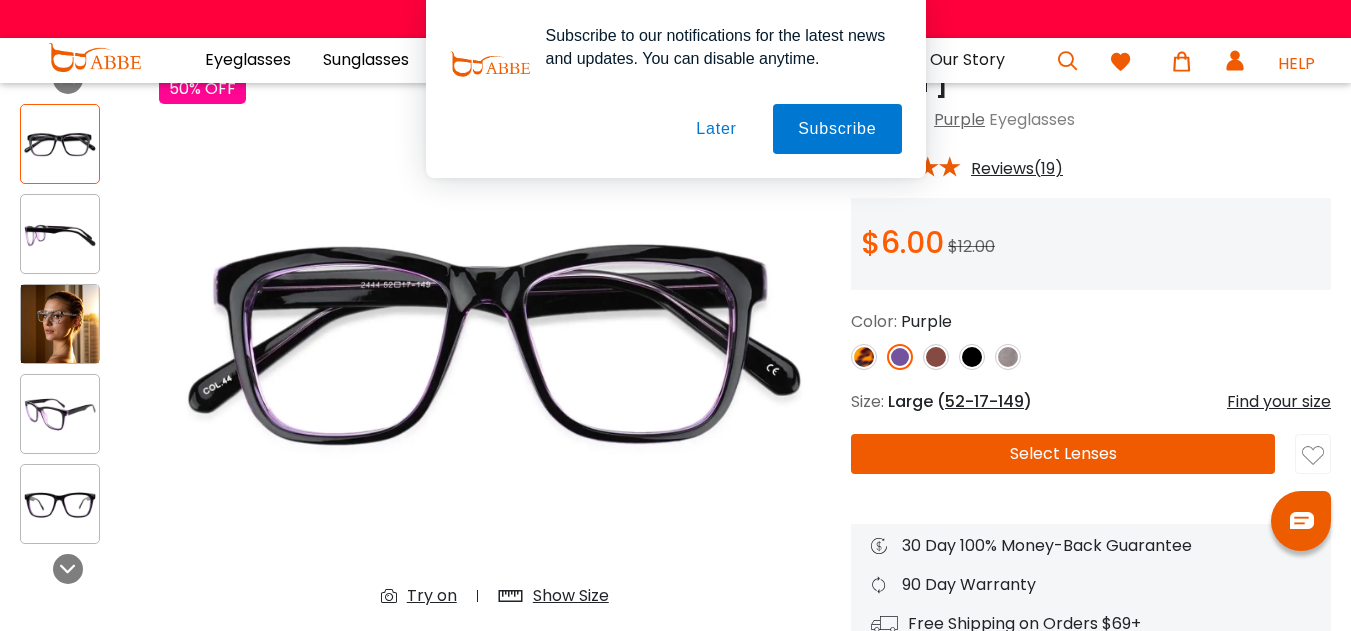 click at bounding box center [1091, 357] 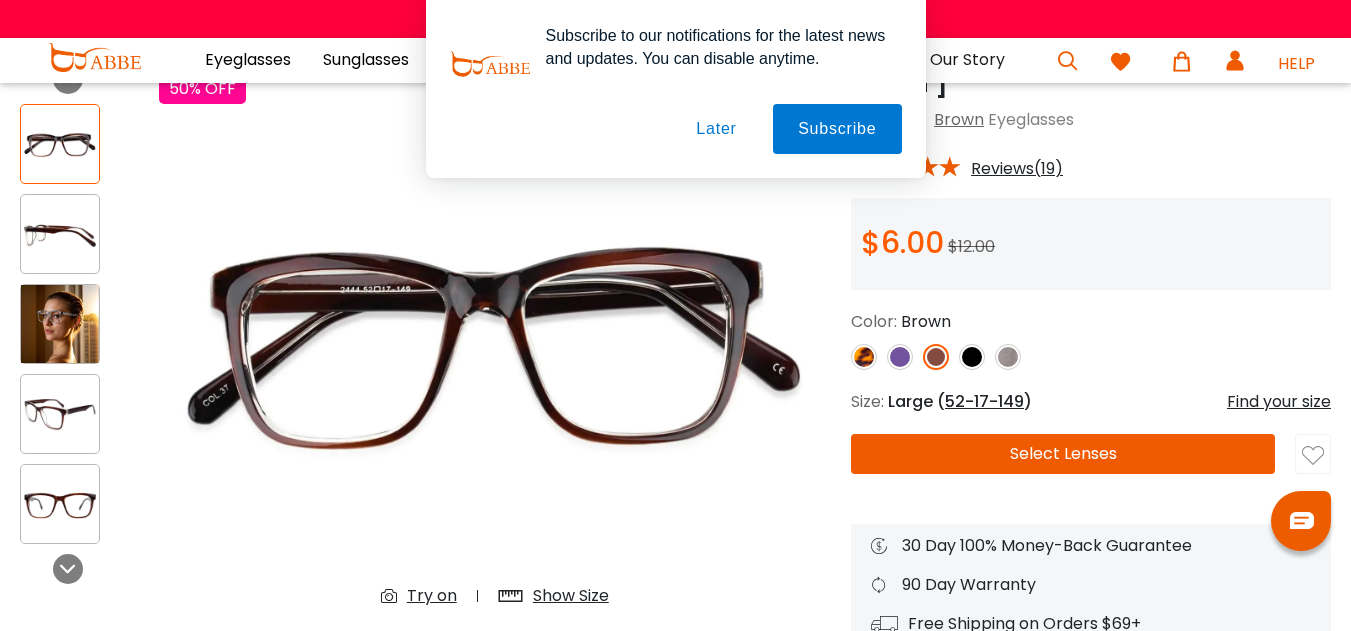click at bounding box center [864, 357] 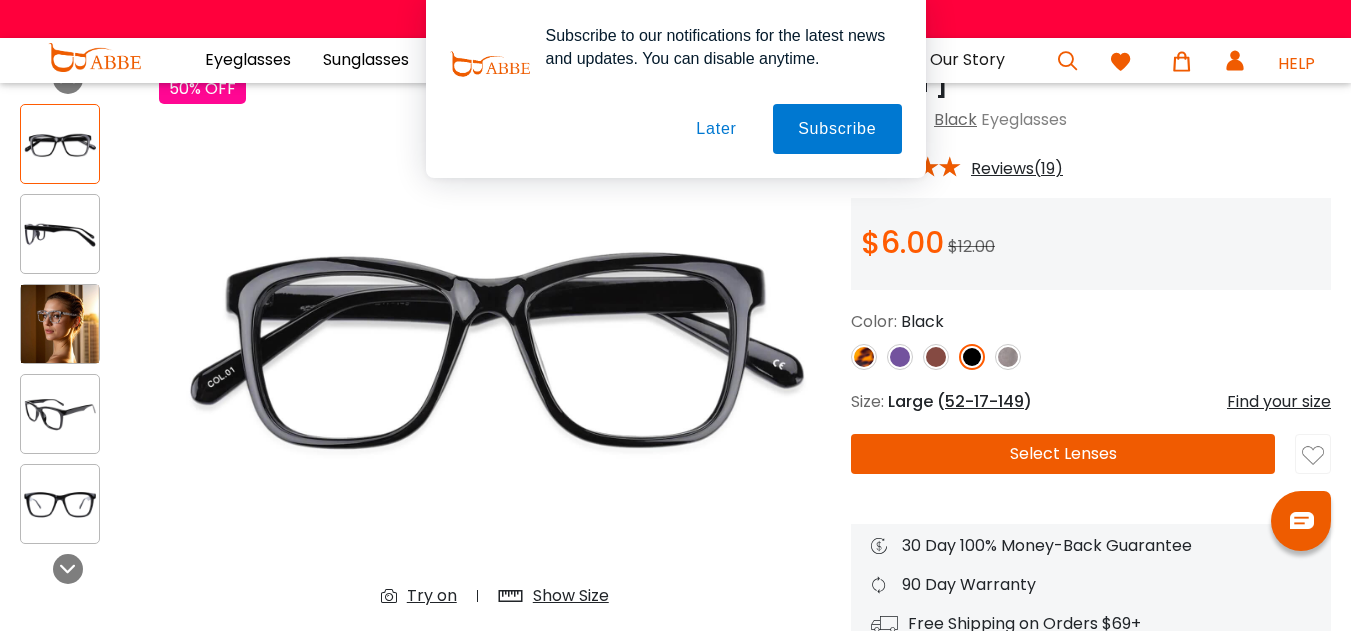 click at bounding box center (1091, 357) 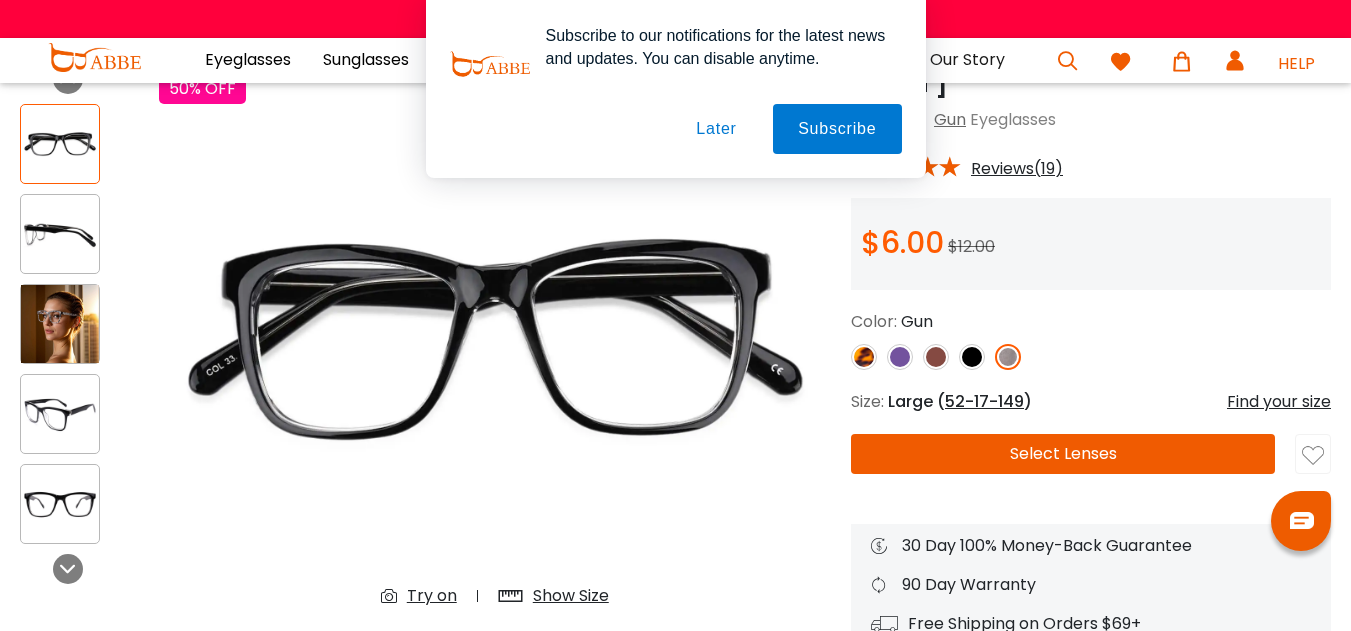 click at bounding box center [864, 357] 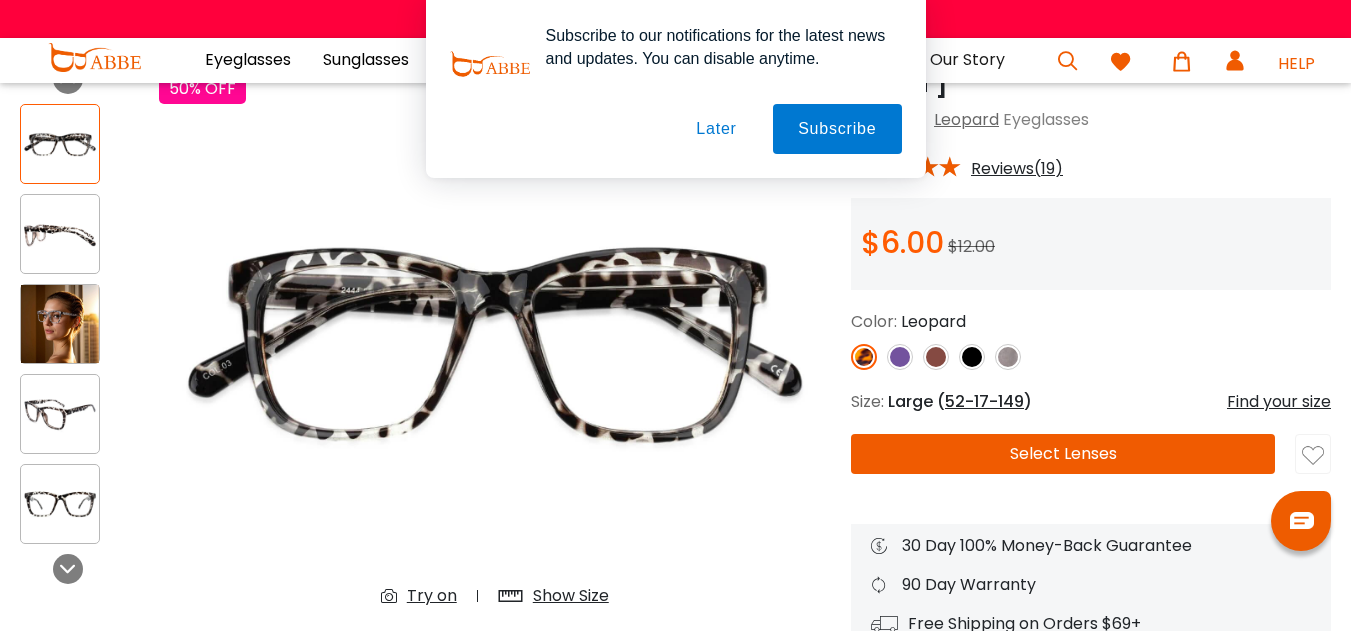 click at bounding box center (864, 357) 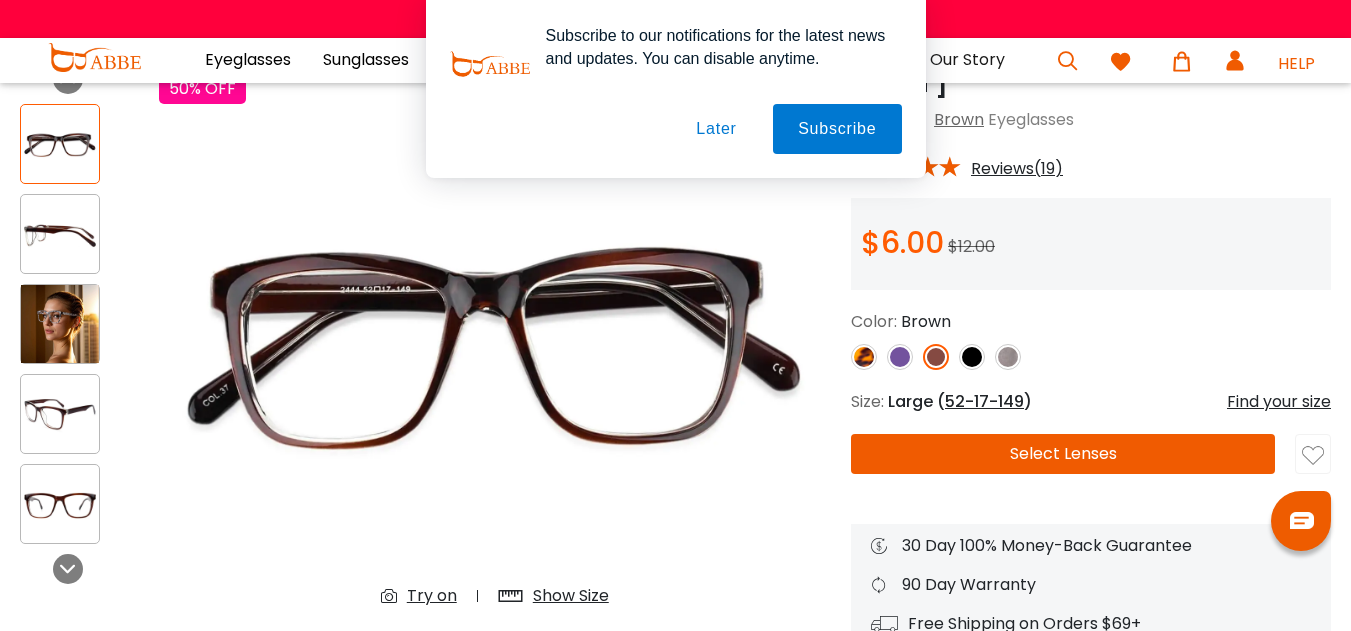 click at bounding box center (864, 357) 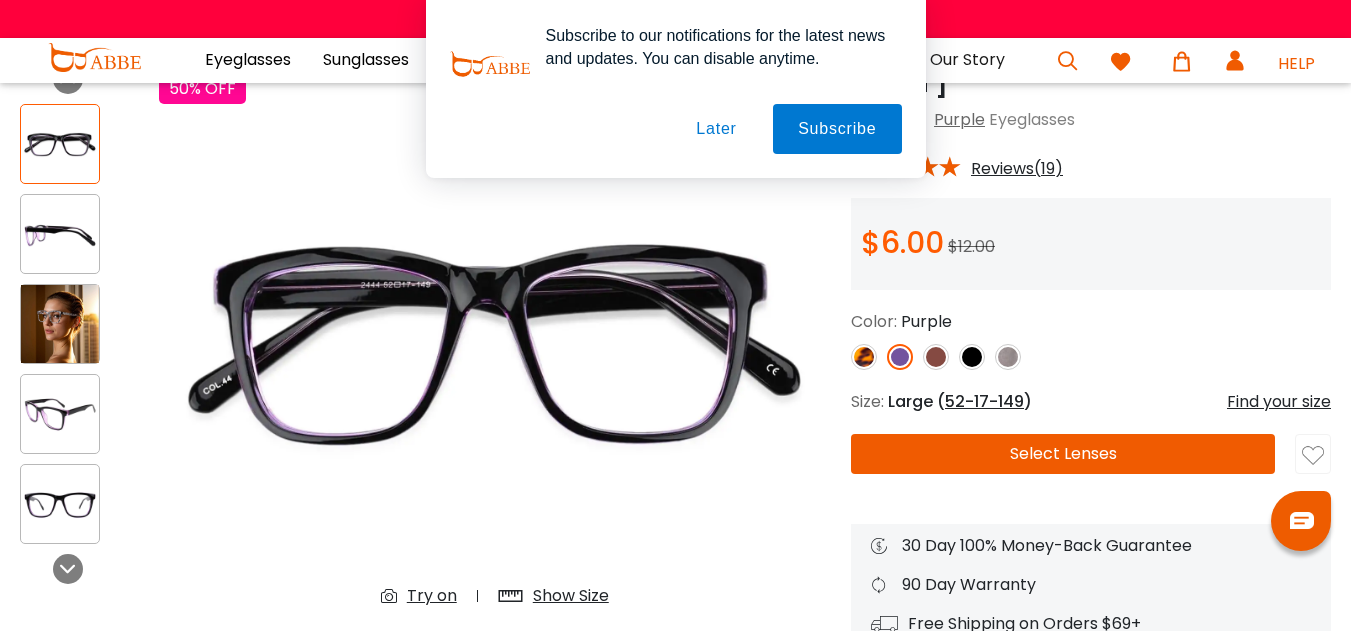 click at bounding box center [864, 357] 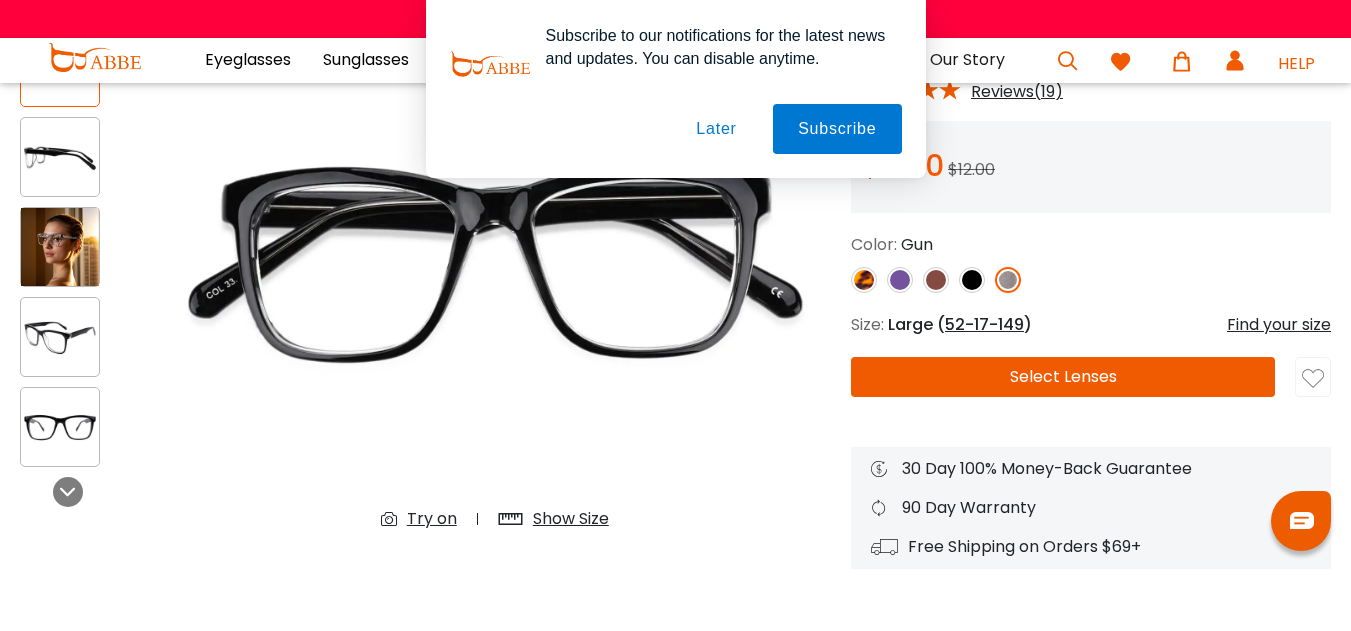 scroll, scrollTop: 204, scrollLeft: 0, axis: vertical 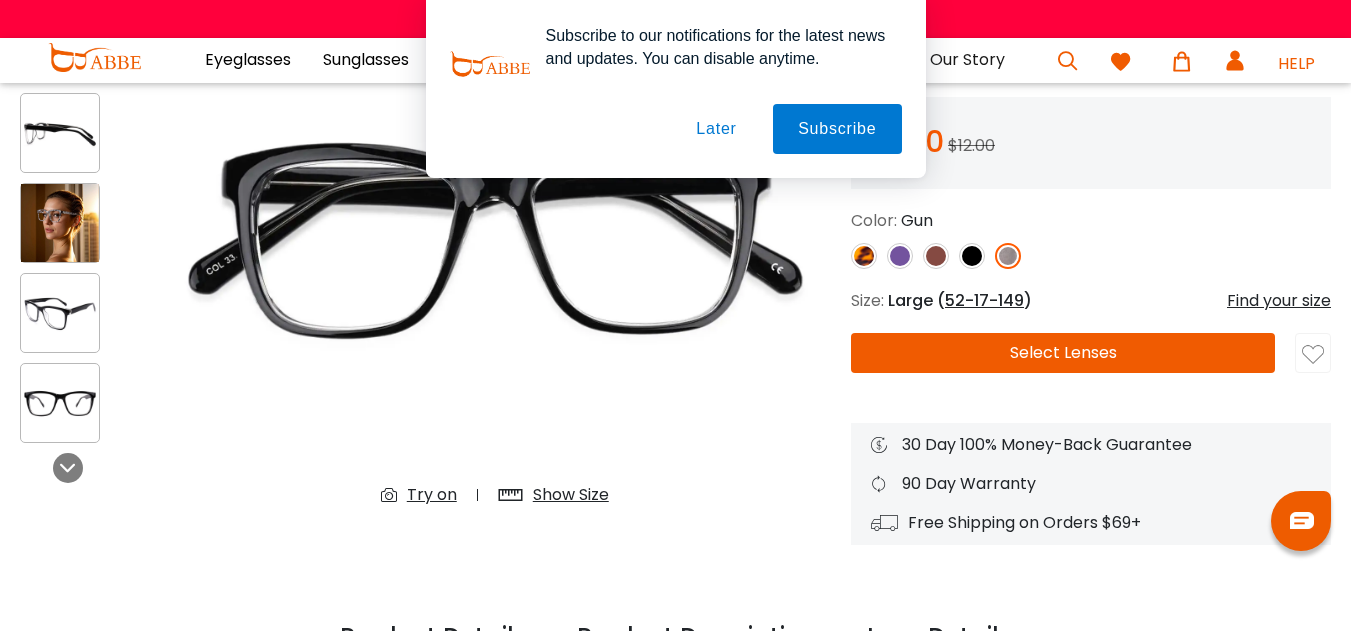 click on "Select Lenses" at bounding box center (1063, 353) 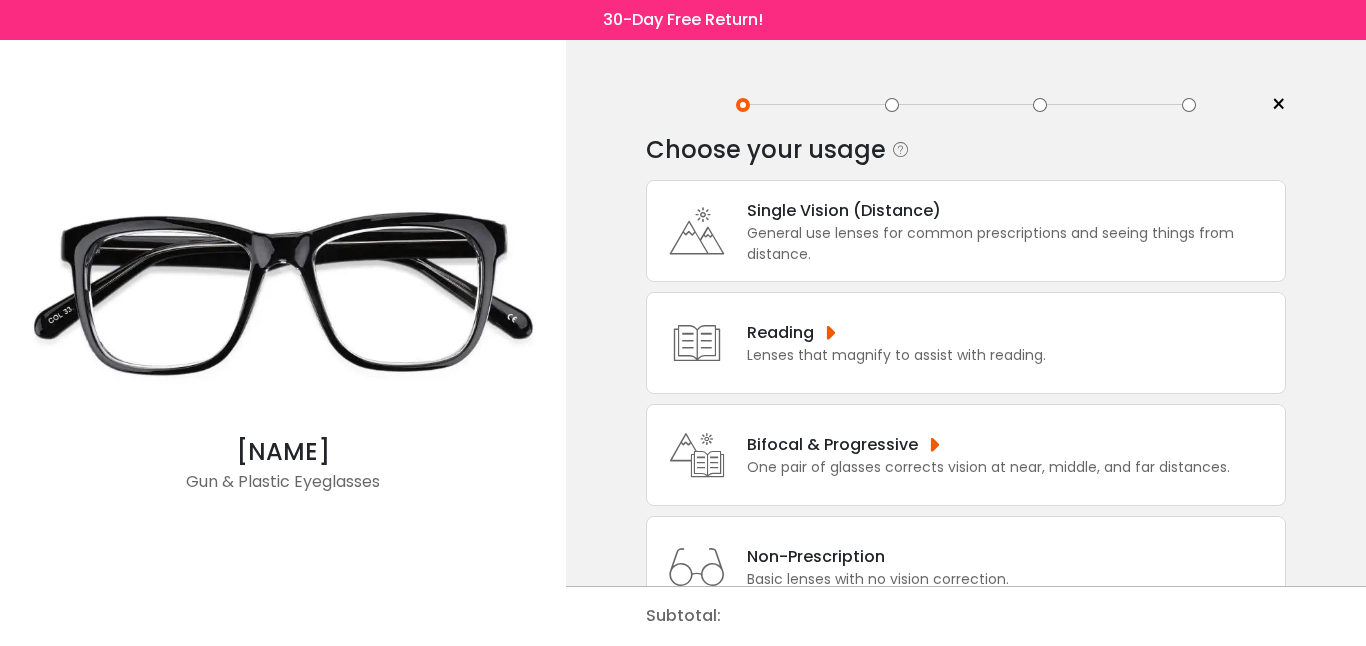 scroll, scrollTop: 0, scrollLeft: 0, axis: both 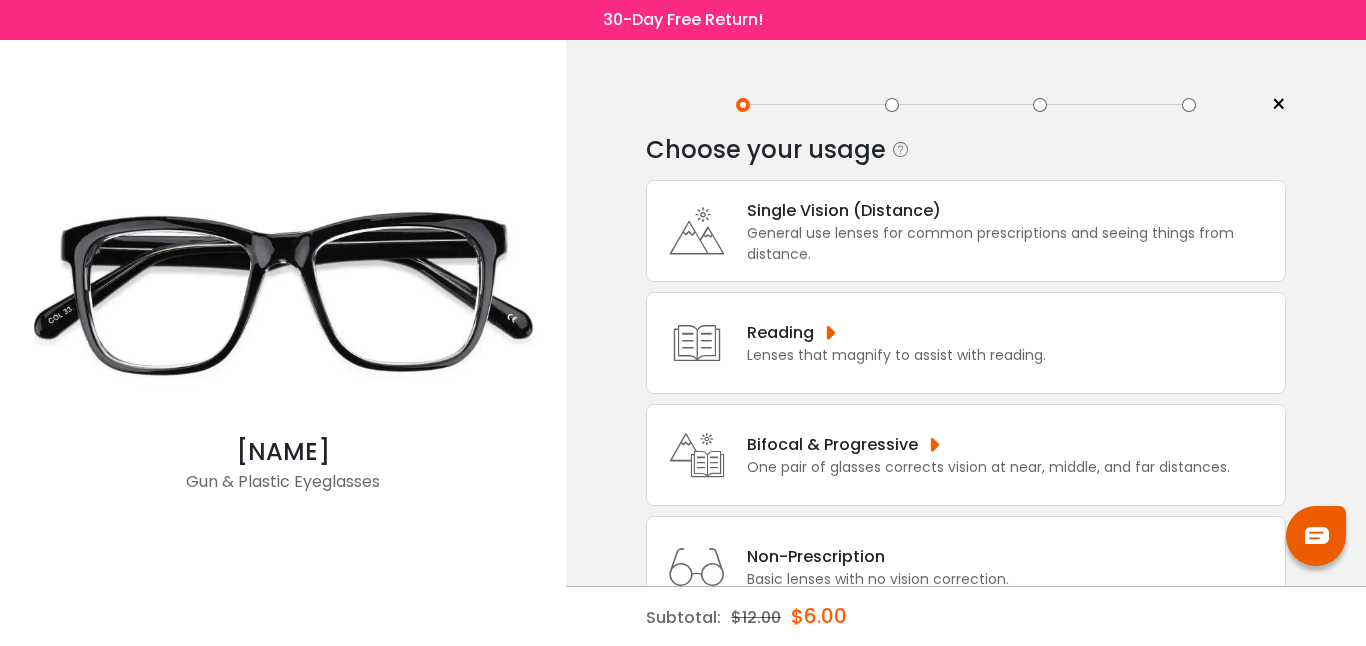 click on "Single Vision (Distance)" at bounding box center [1011, 210] 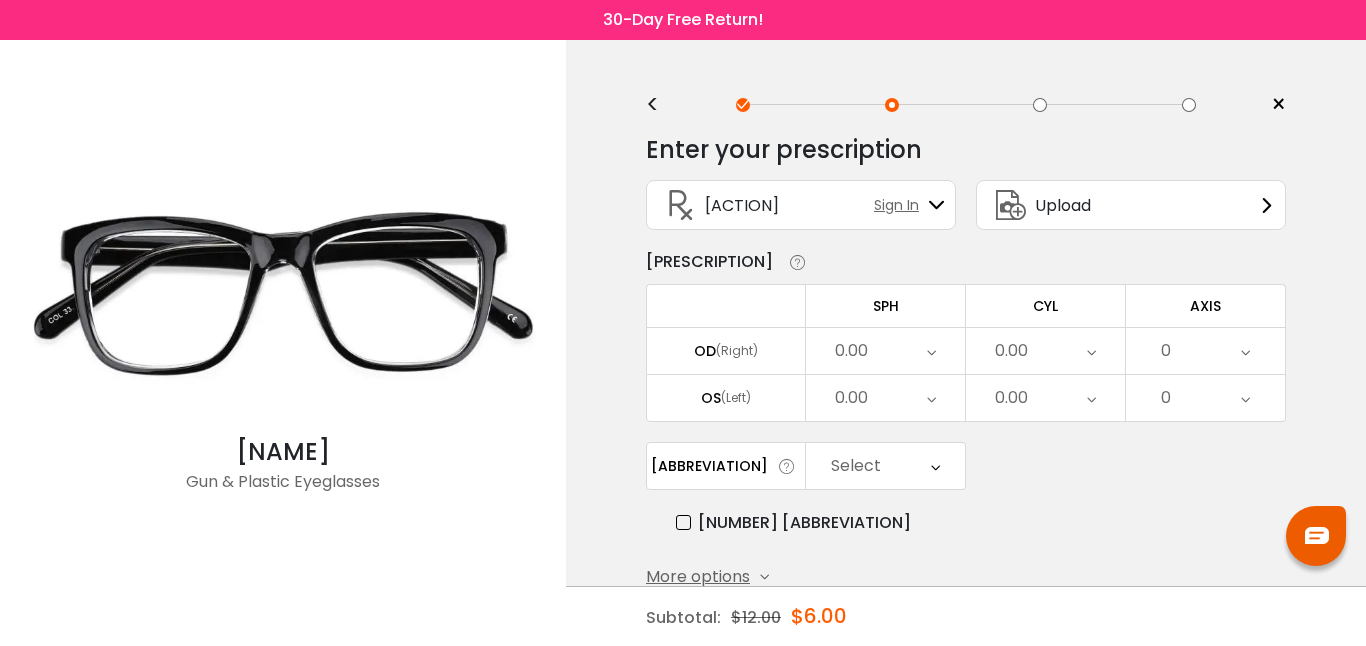 click on "Upload" at bounding box center [1063, 205] 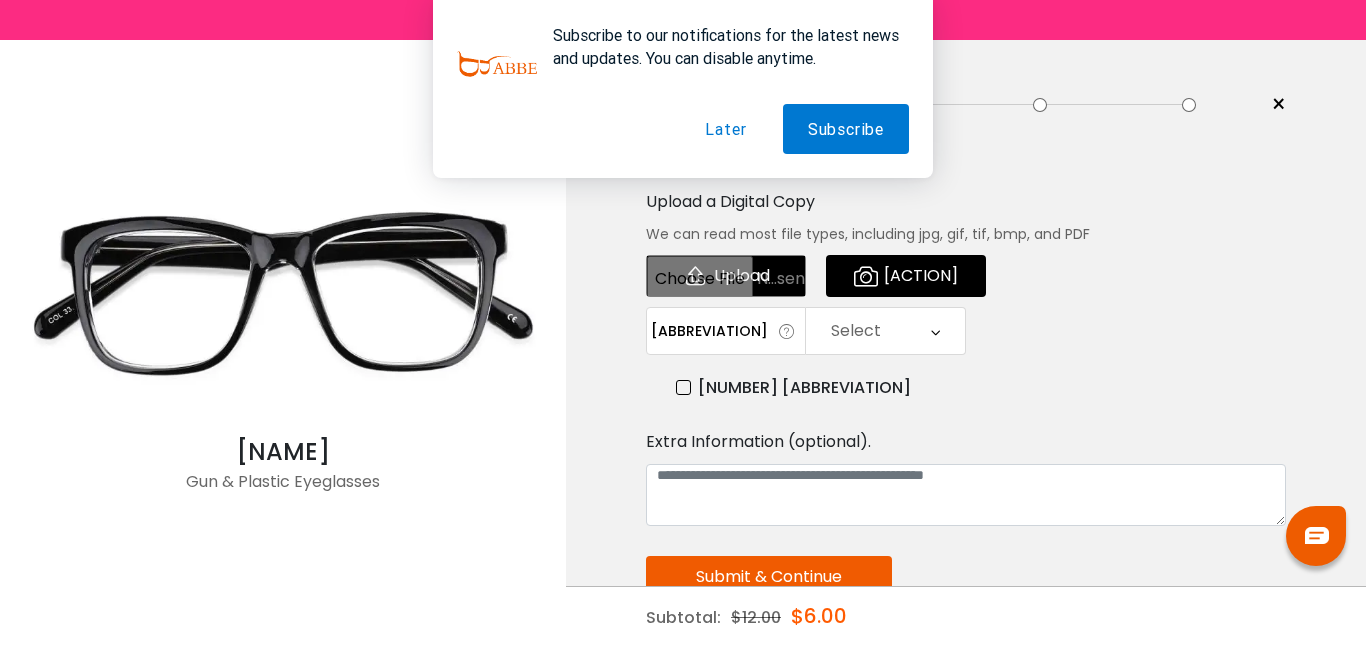 click on "Later" at bounding box center [725, 129] 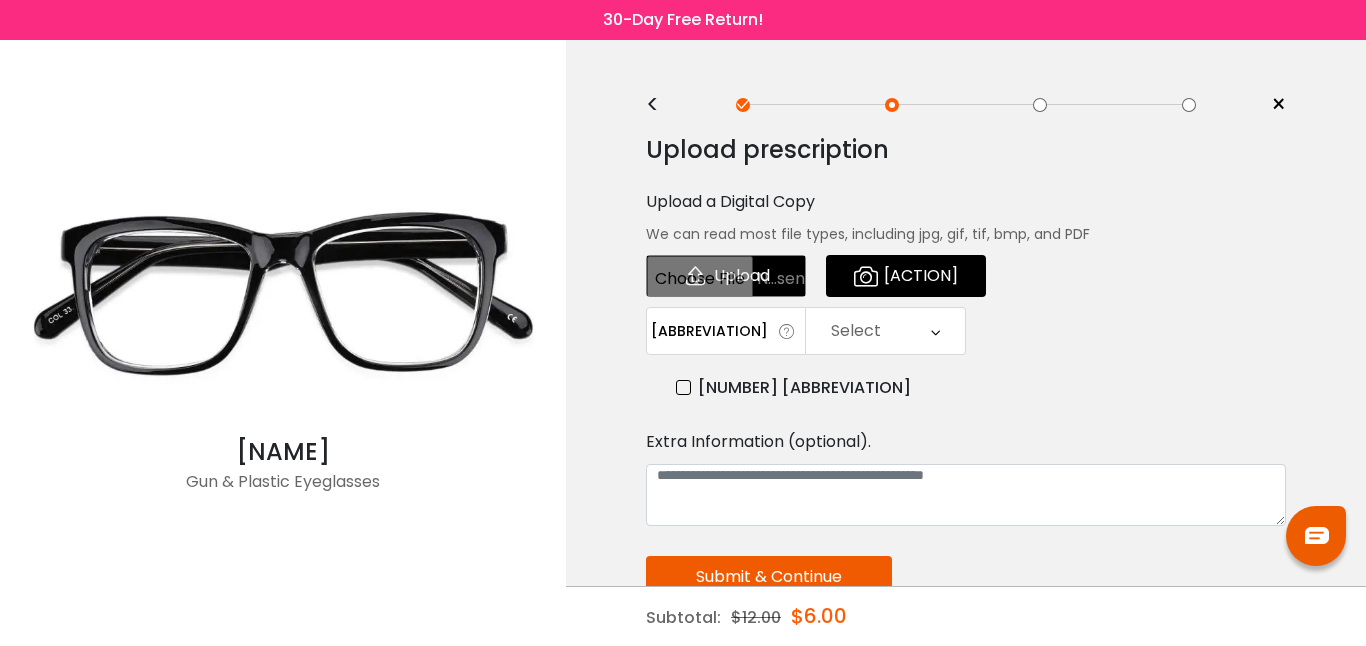 click at bounding box center (726, 276) 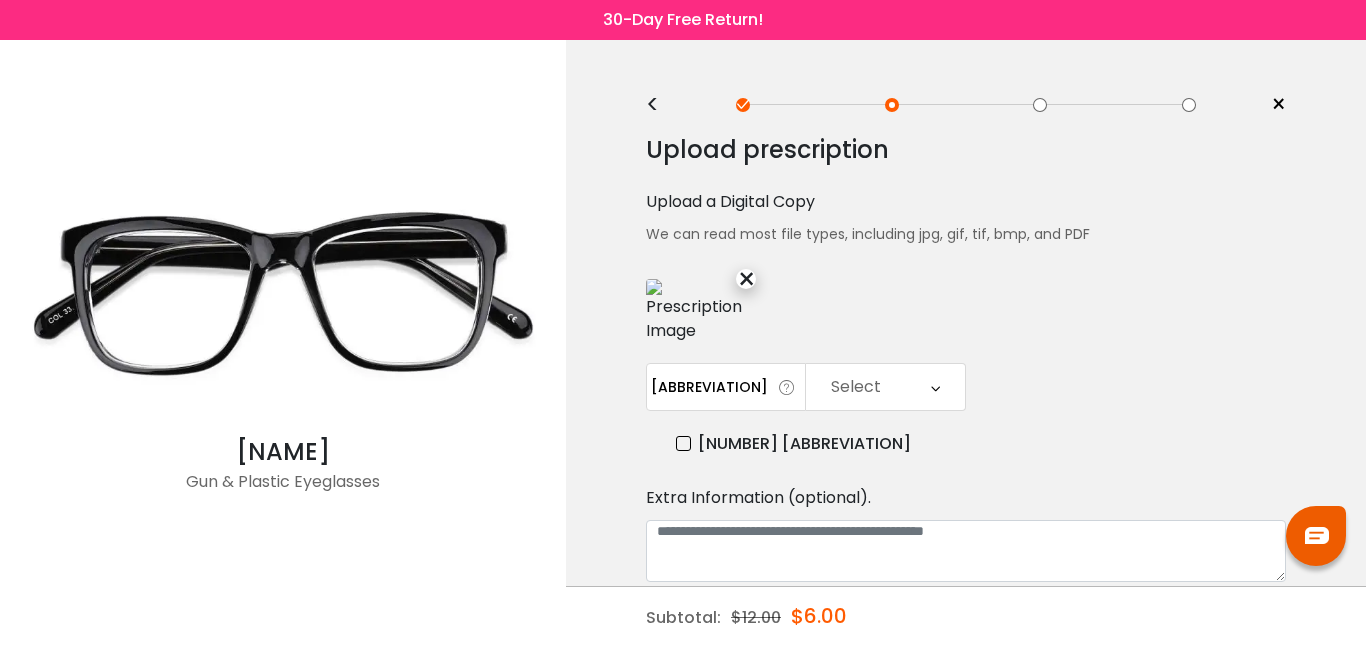 click on "Upload prescription
Upload a Digital Copy
We can read most file types, including jpg, gif, tif, bmp, and PDF
×
Upload
Take Photo
PD
Select
Cancel
PD
Save
46
47
48
49
50
51
52
53
54 55 56 57 58" at bounding box center [966, 477] 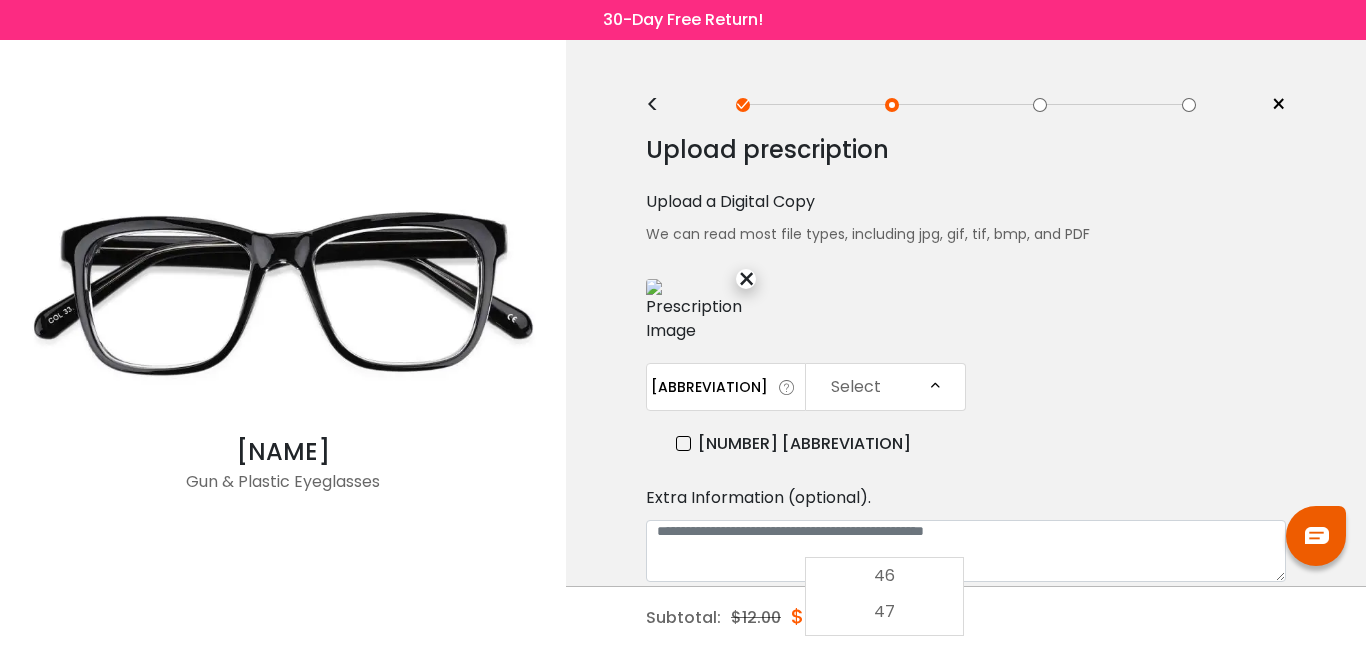 scroll, scrollTop: 482, scrollLeft: 0, axis: vertical 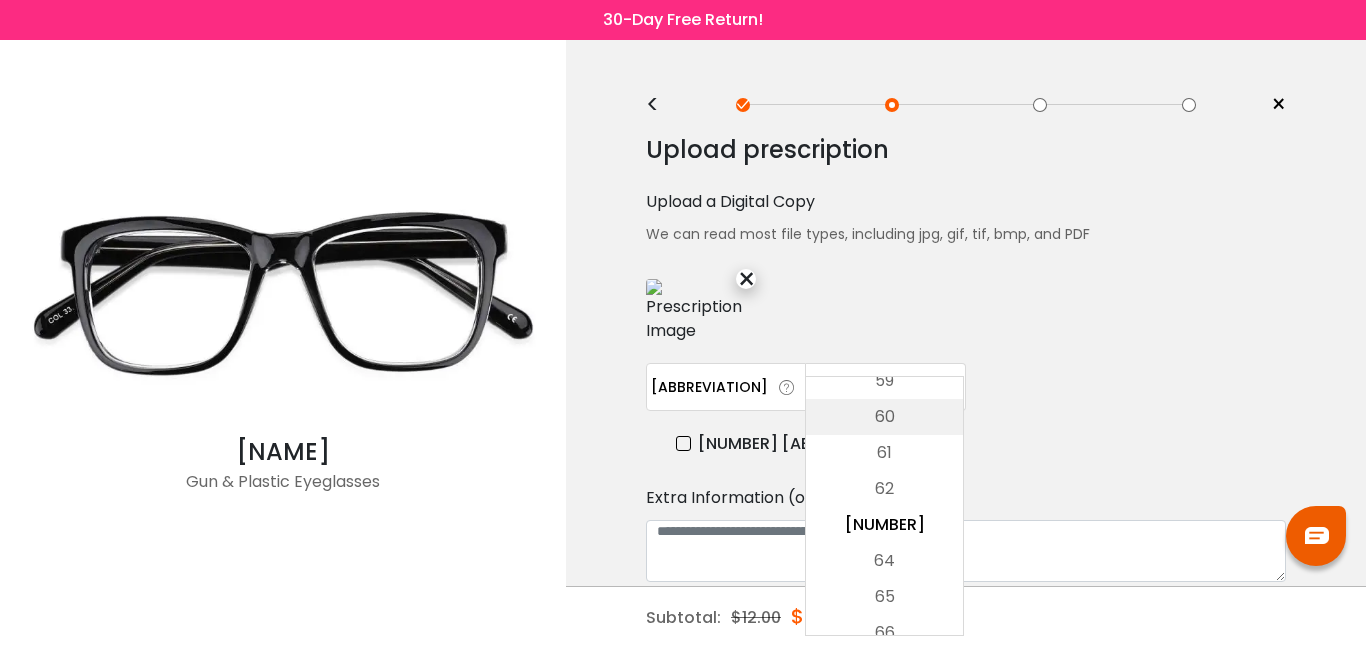 click on "60" at bounding box center (884, 417) 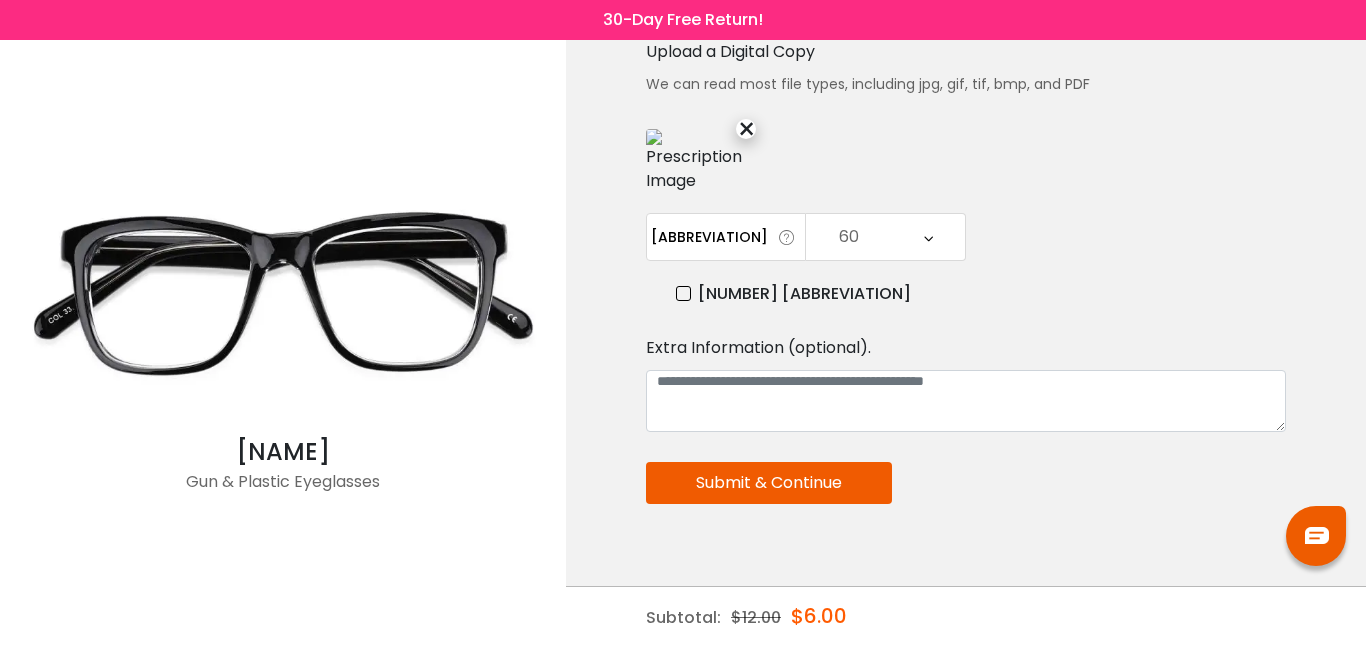 scroll, scrollTop: 152, scrollLeft: 0, axis: vertical 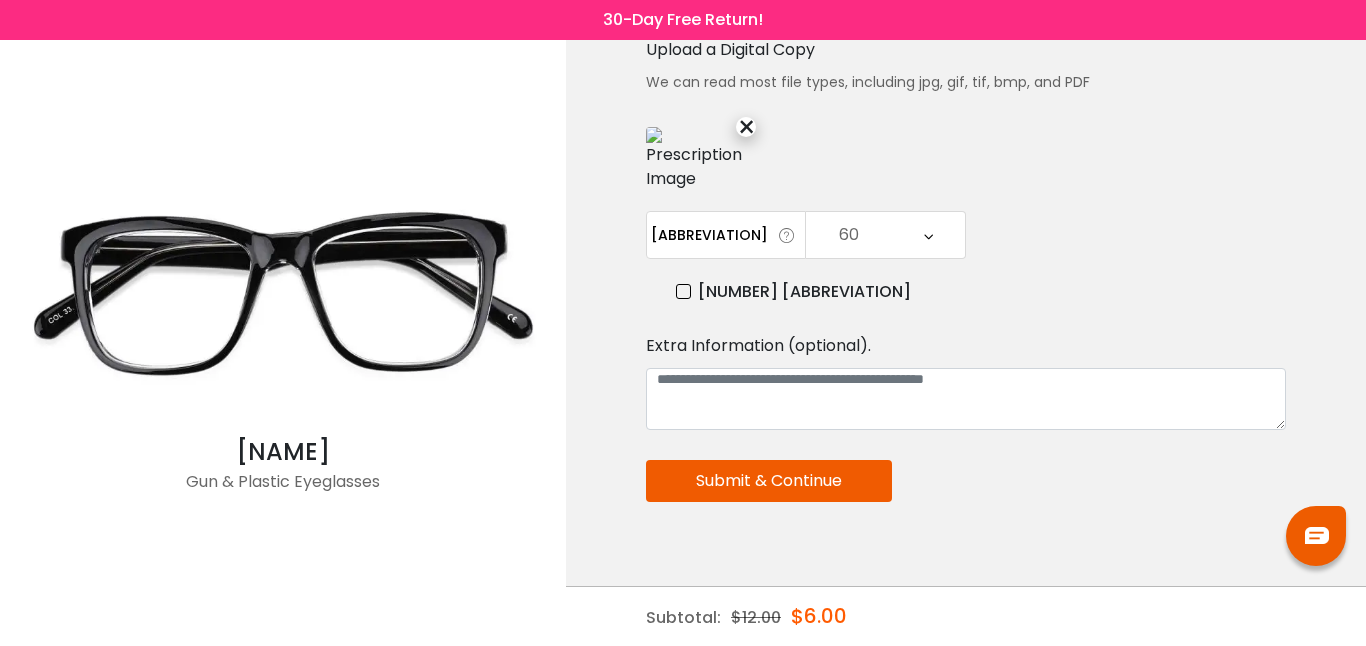click on "Submit & Continue" at bounding box center (769, 481) 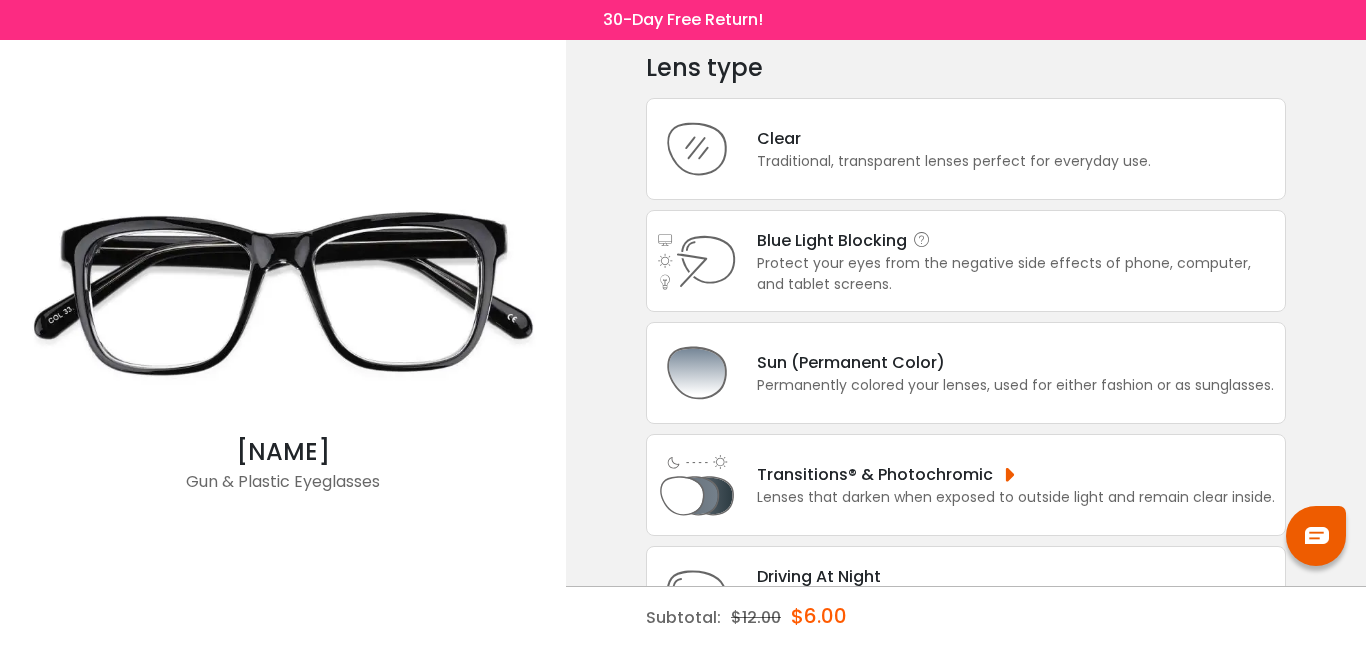 scroll, scrollTop: 101, scrollLeft: 0, axis: vertical 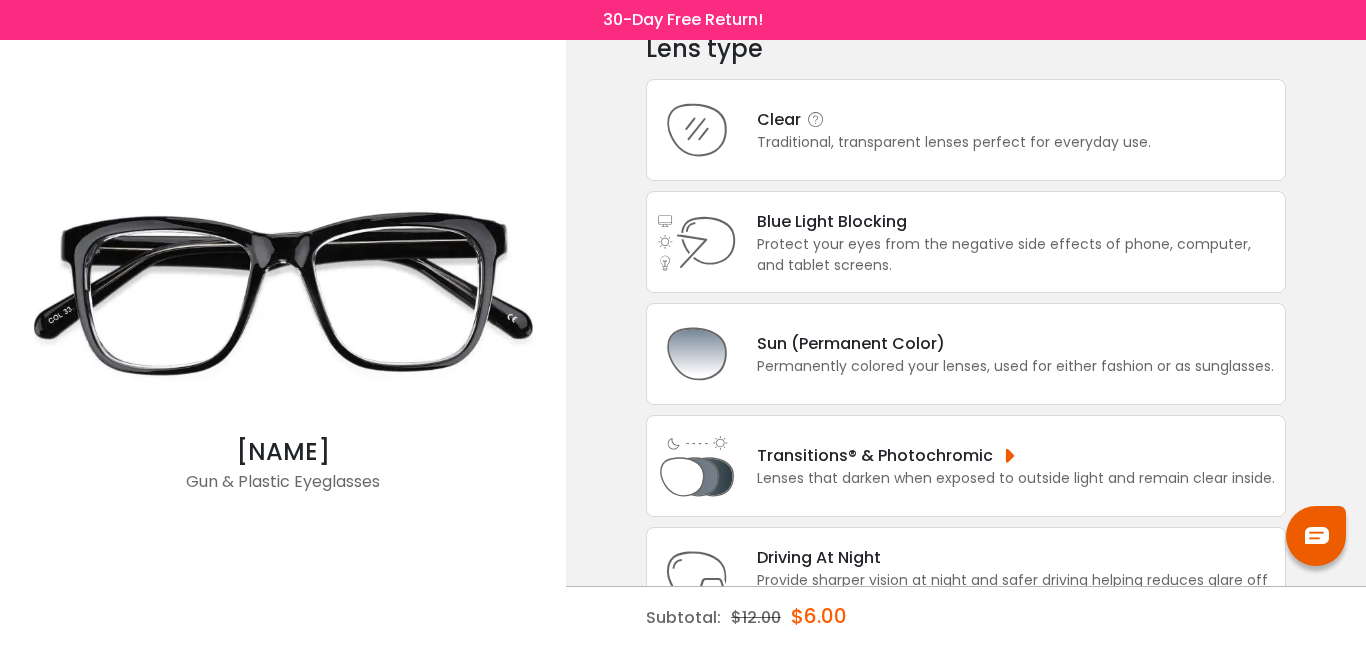 click on "Clear
Traditional, transparent lenses perfect for everyday use." at bounding box center (966, 130) 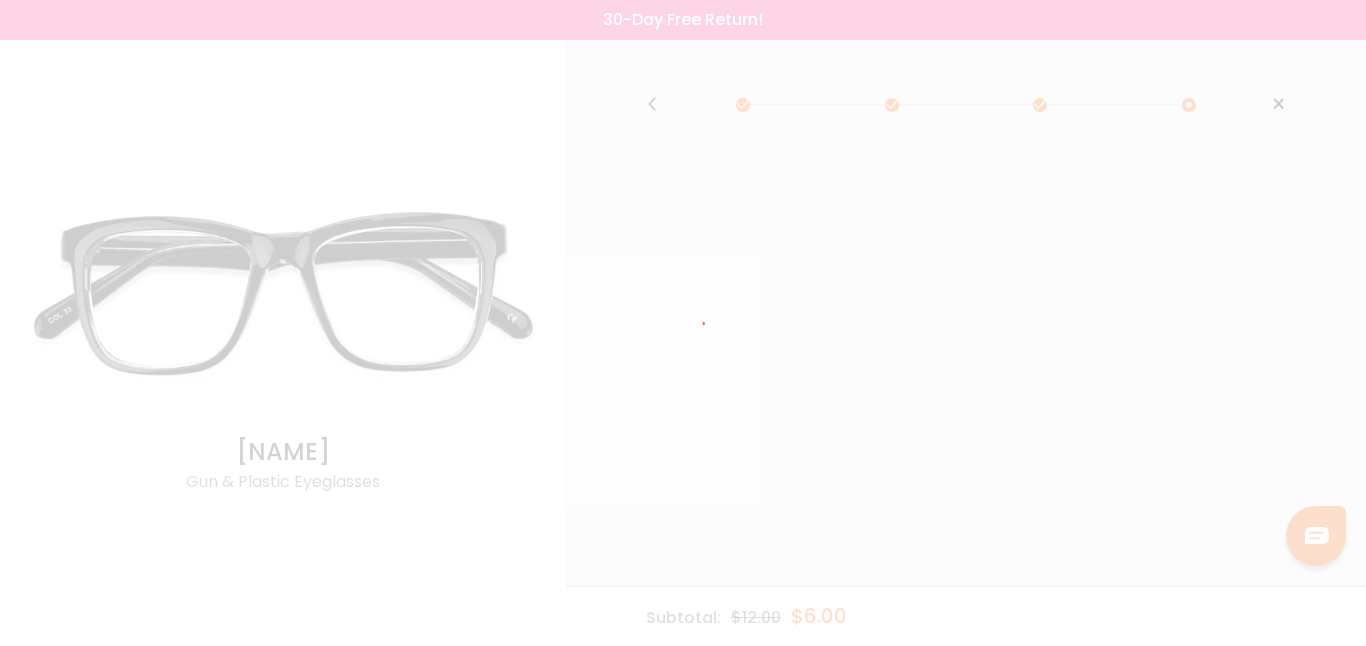 scroll, scrollTop: 0, scrollLeft: 0, axis: both 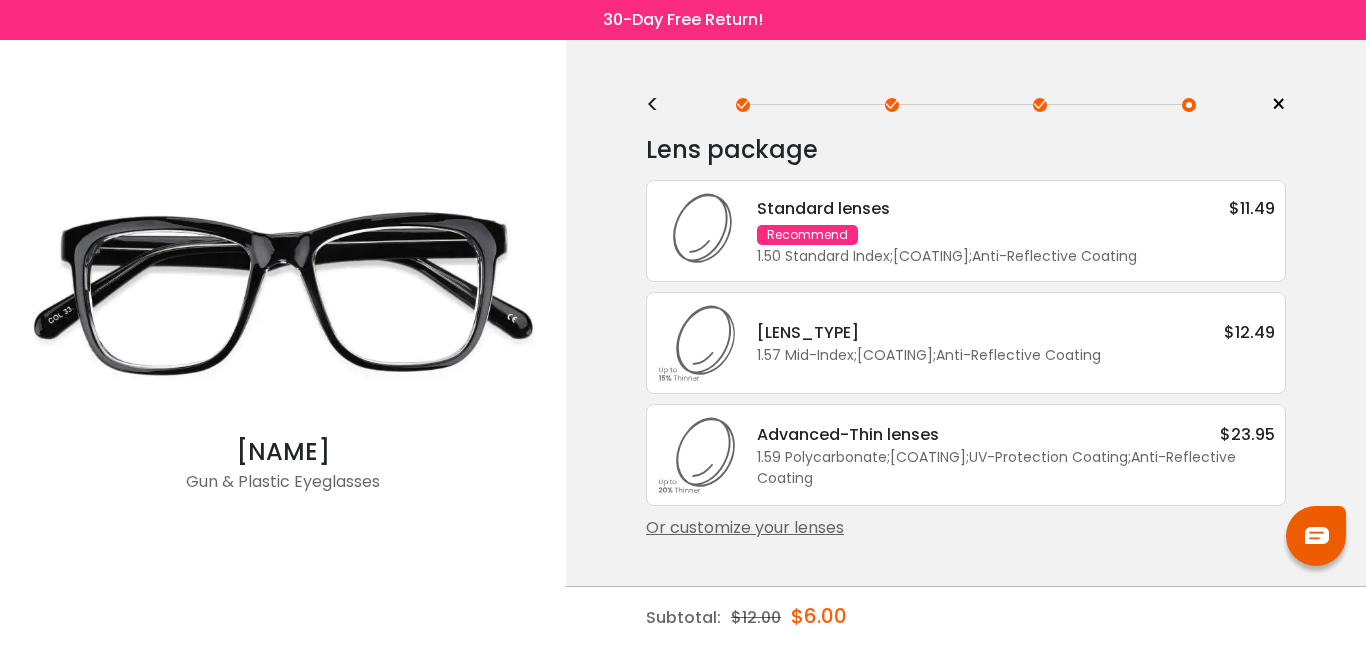 click on "Standard lenses
$11.49" at bounding box center [1016, 208] 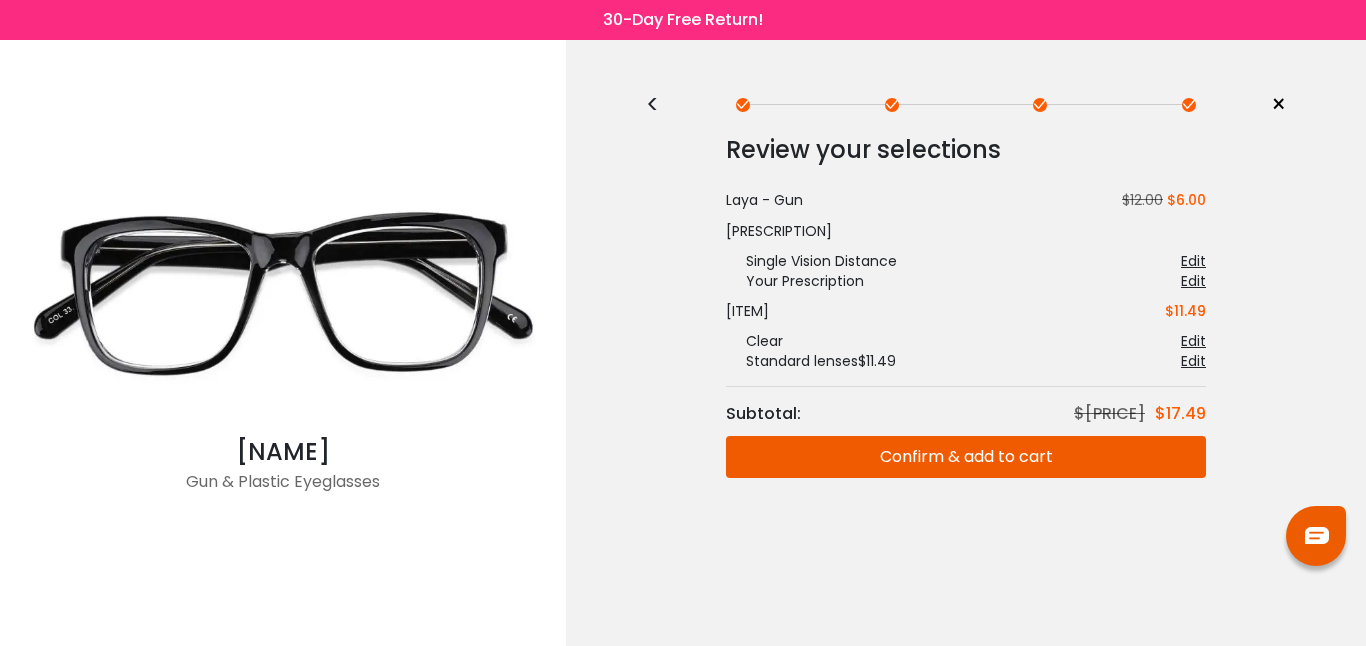 click on "Edit" at bounding box center [1193, 261] 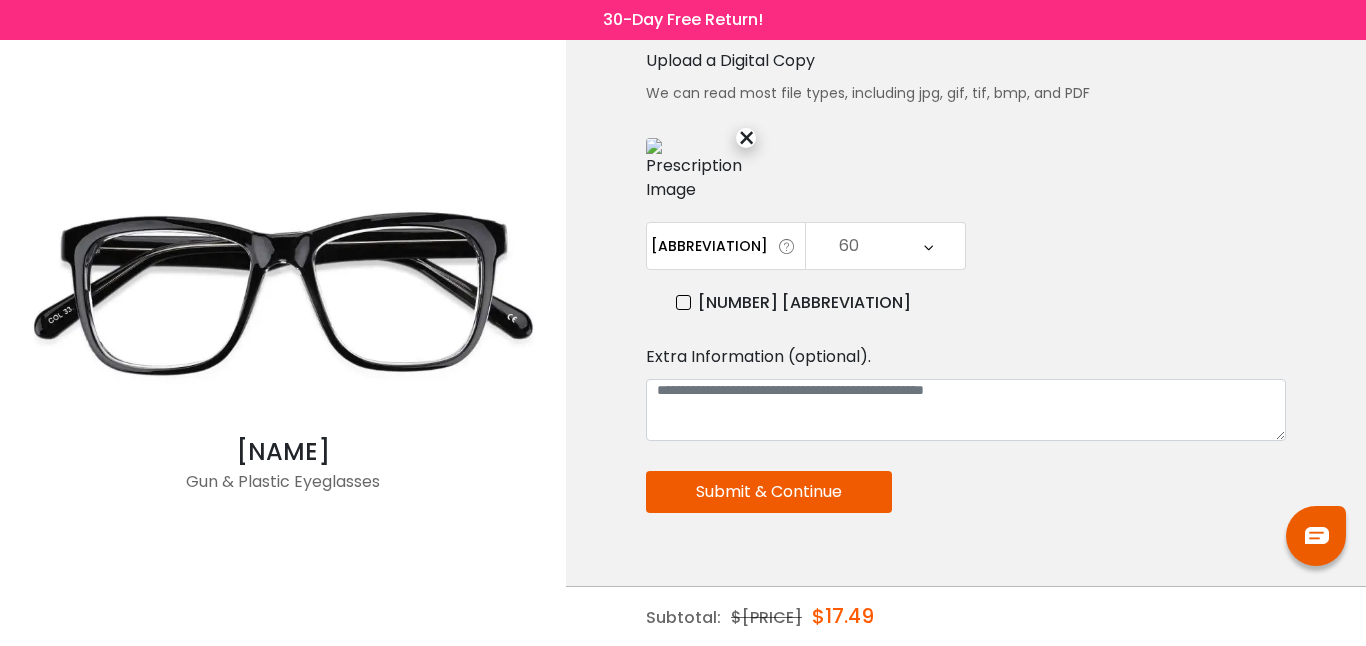 scroll, scrollTop: 0, scrollLeft: 0, axis: both 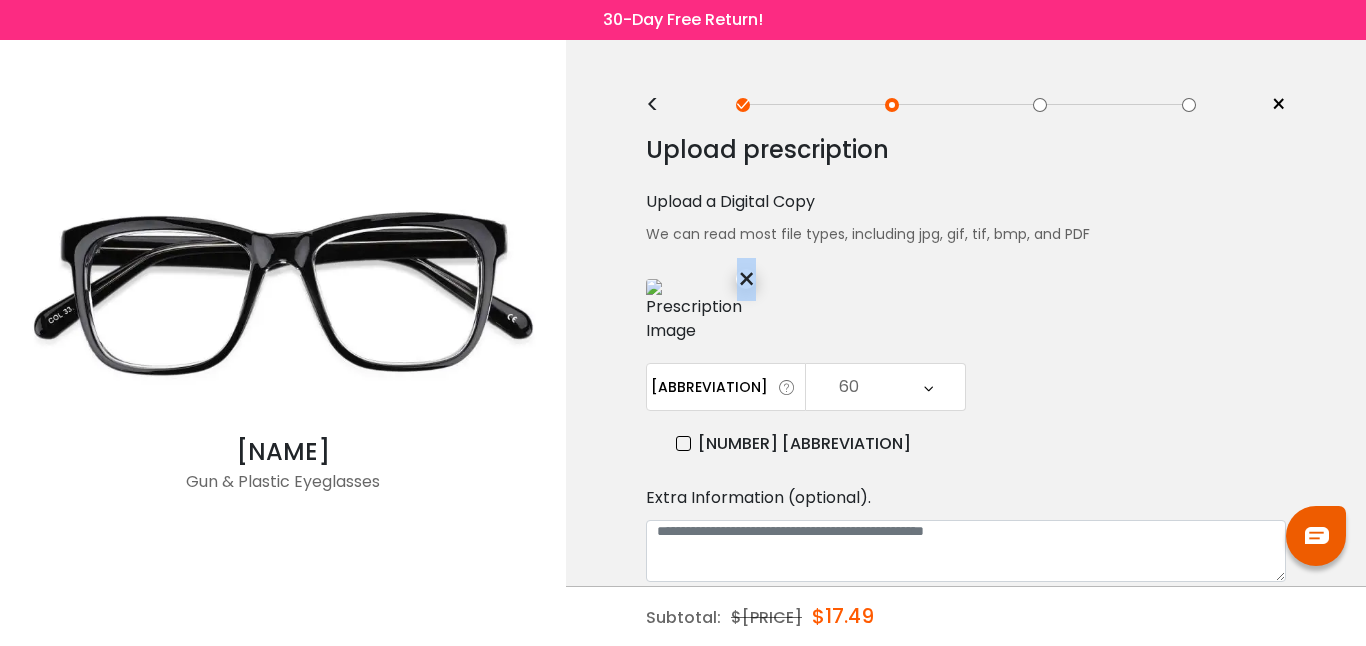click on "×" at bounding box center [746, 279] 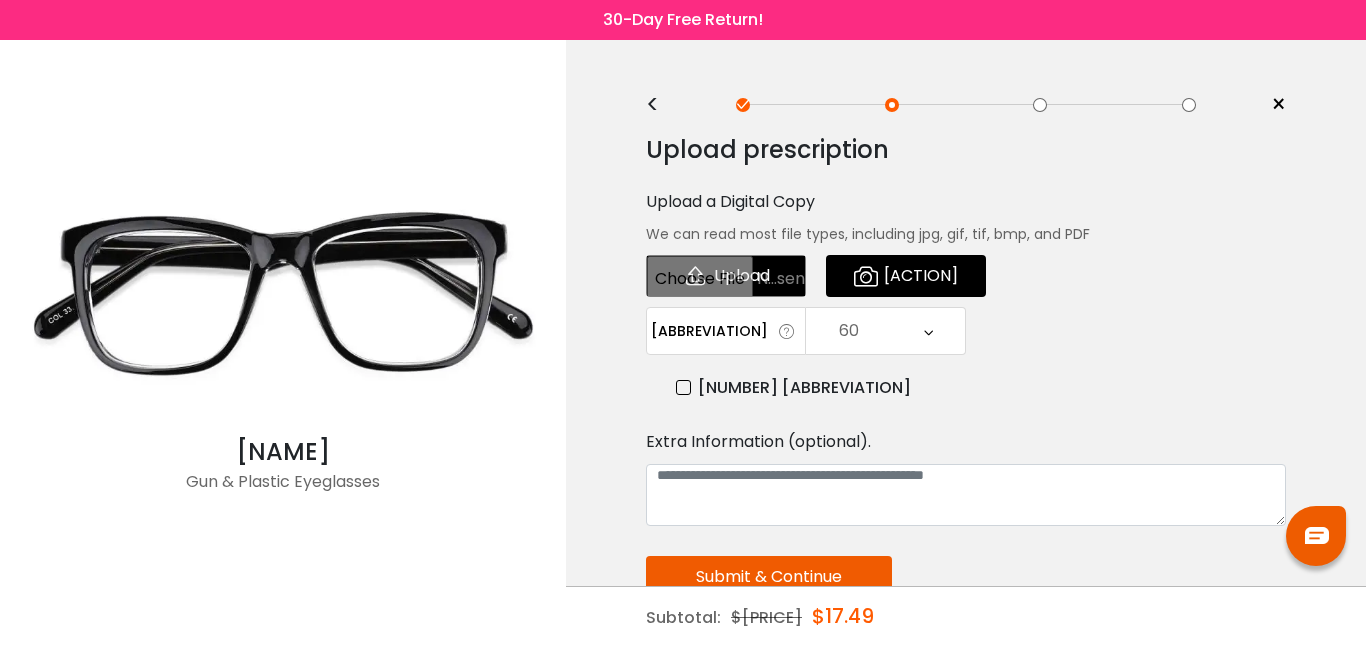 click on "<" at bounding box center (661, 105) 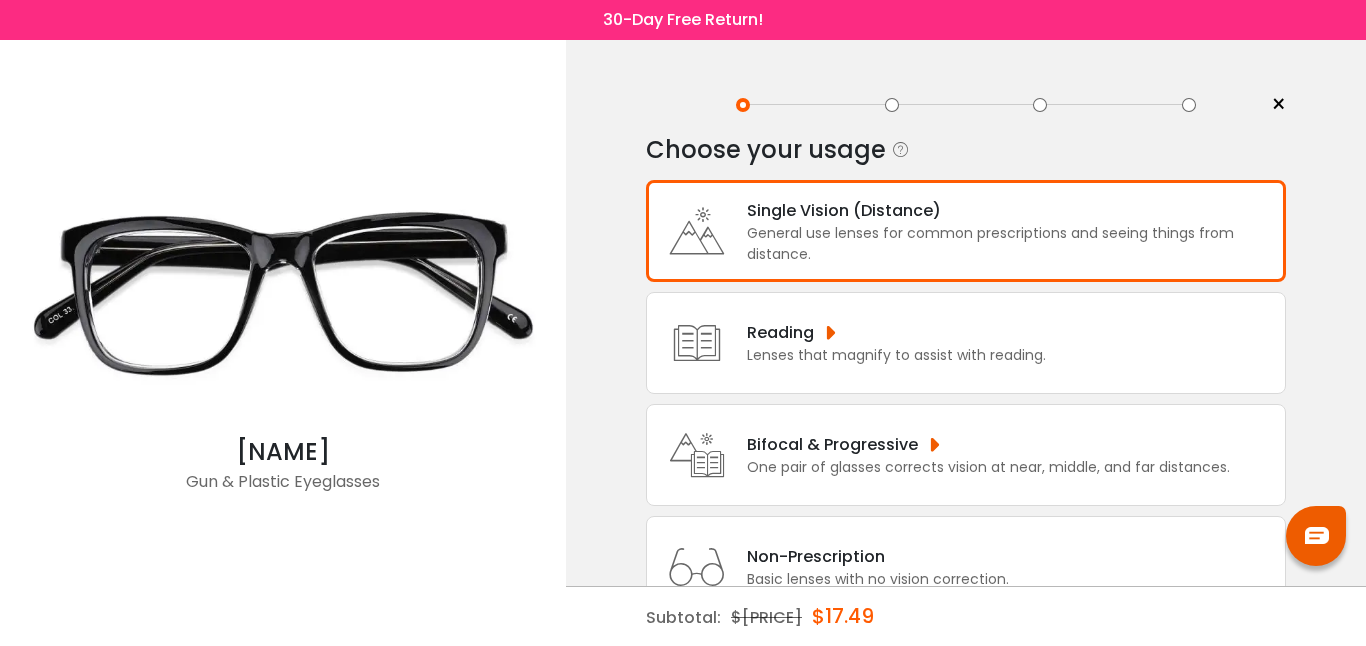 click on "General use lenses for common prescriptions and seeing things from distance." at bounding box center [1011, 244] 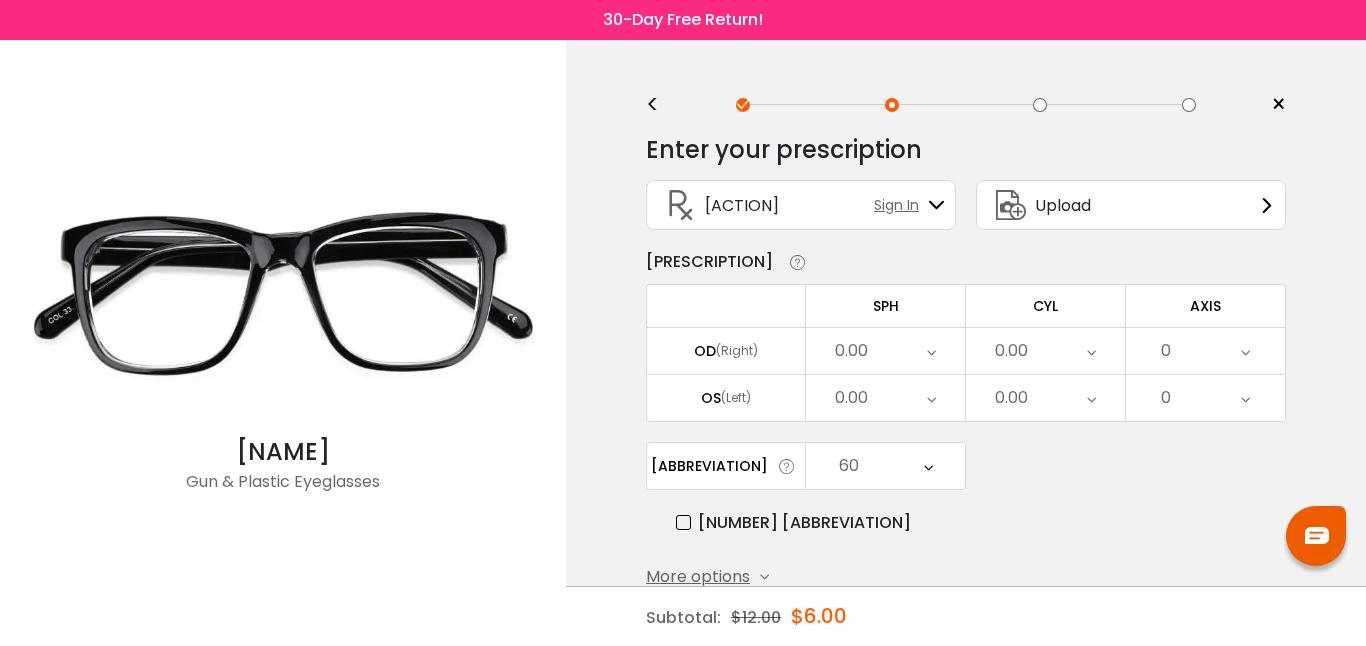 click on "0.00" at bounding box center [885, 351] 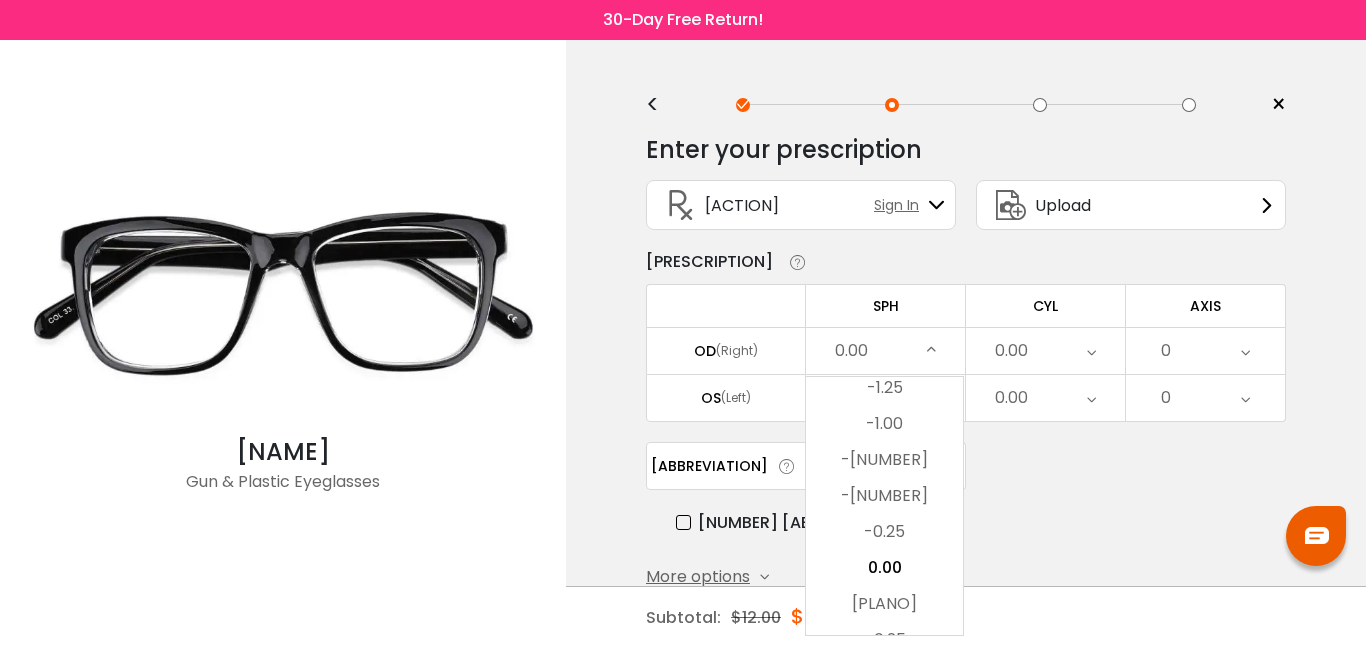 scroll, scrollTop: 2600, scrollLeft: 0, axis: vertical 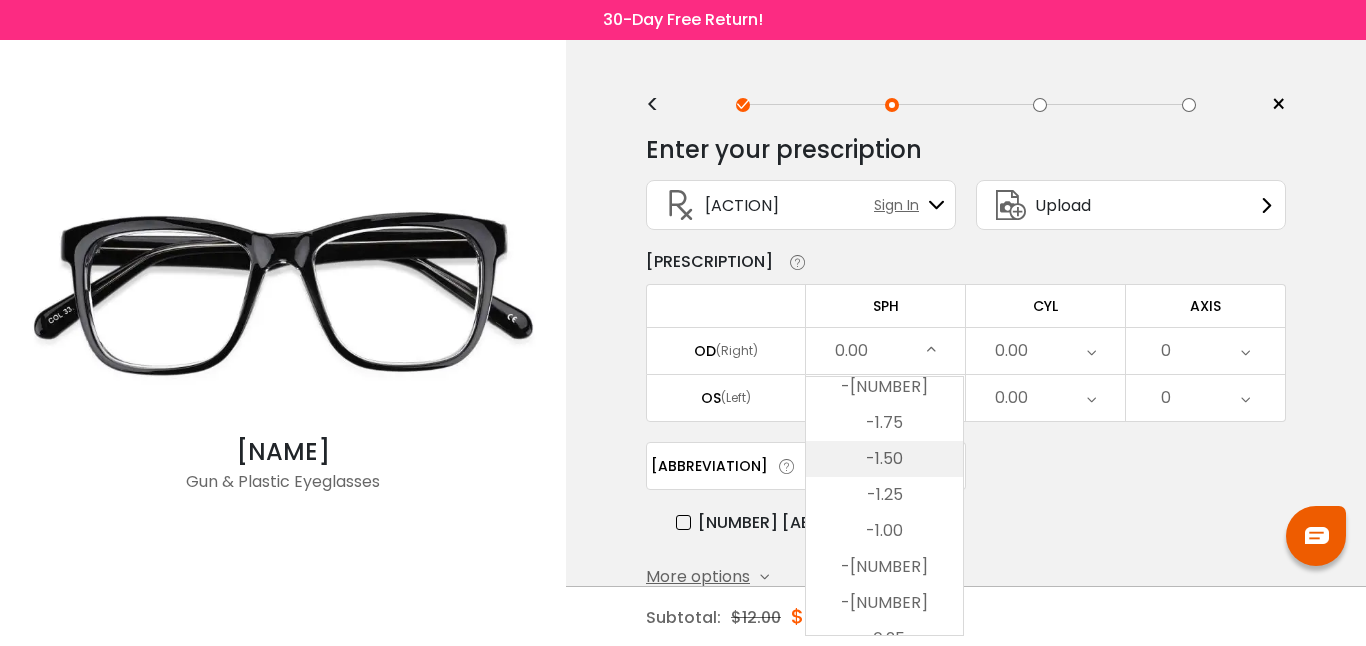 click on "-1.50" at bounding box center [884, 459] 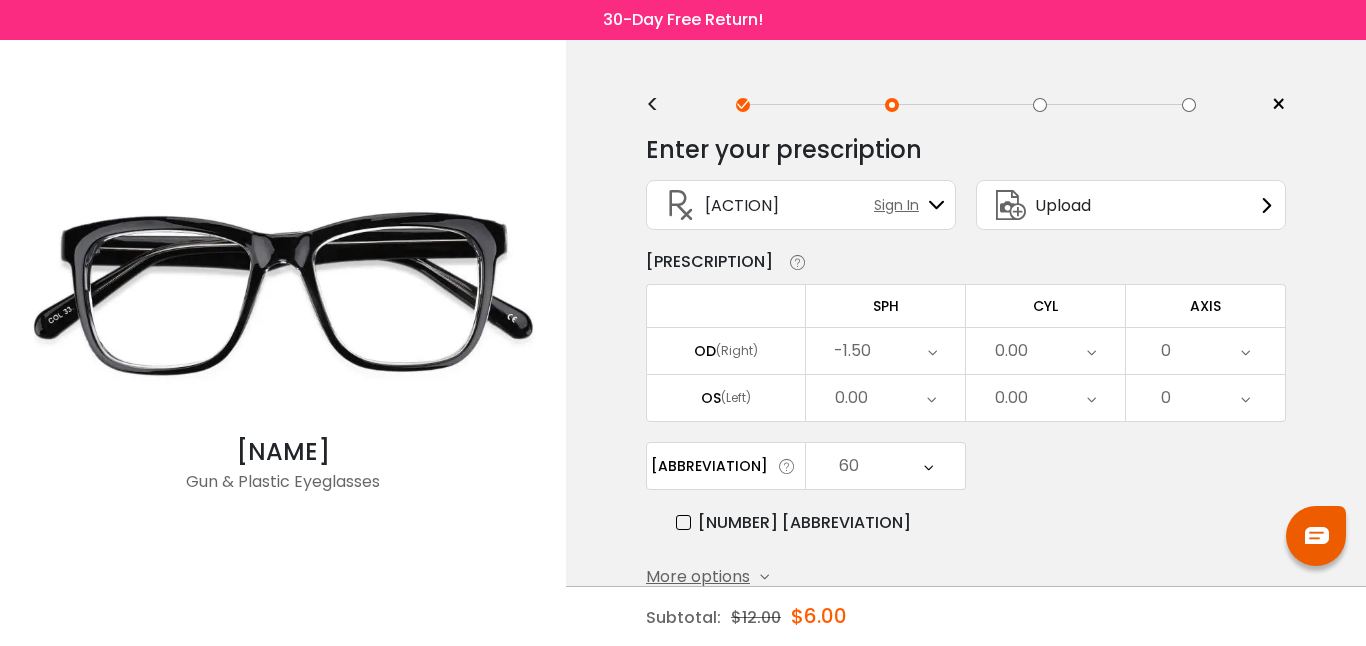 click on "0.00" at bounding box center [885, 351] 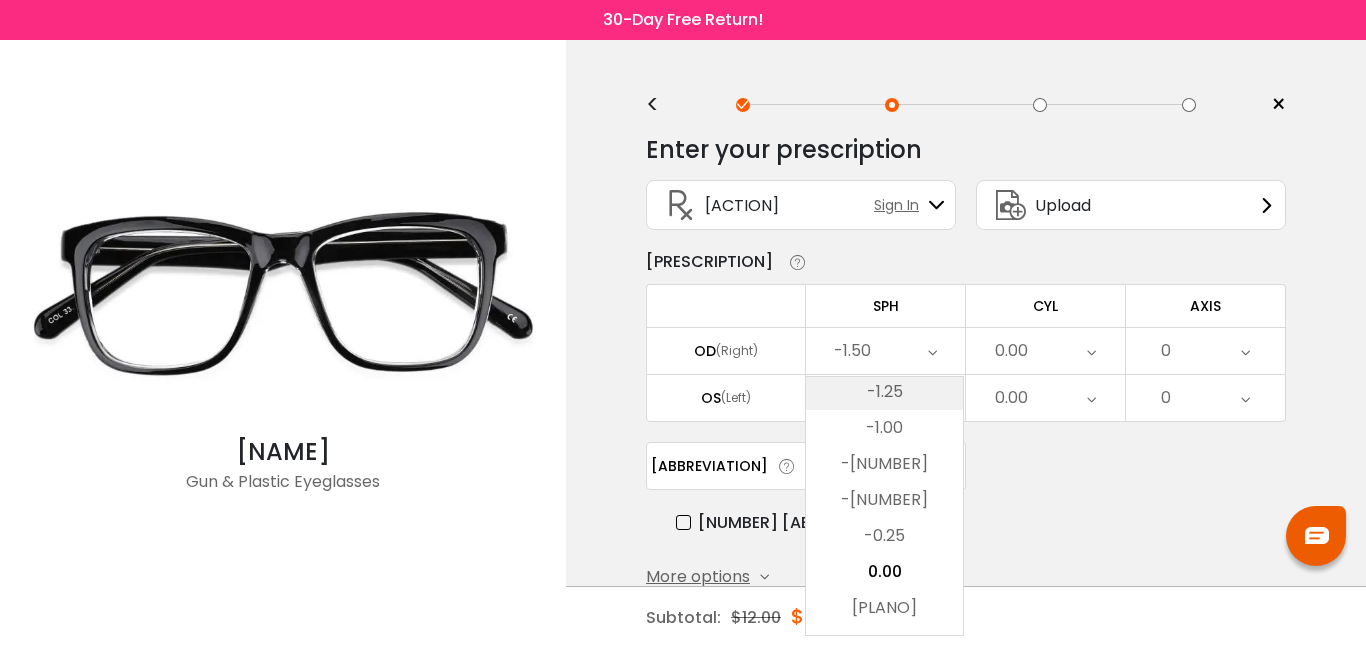 scroll, scrollTop: 2675, scrollLeft: 0, axis: vertical 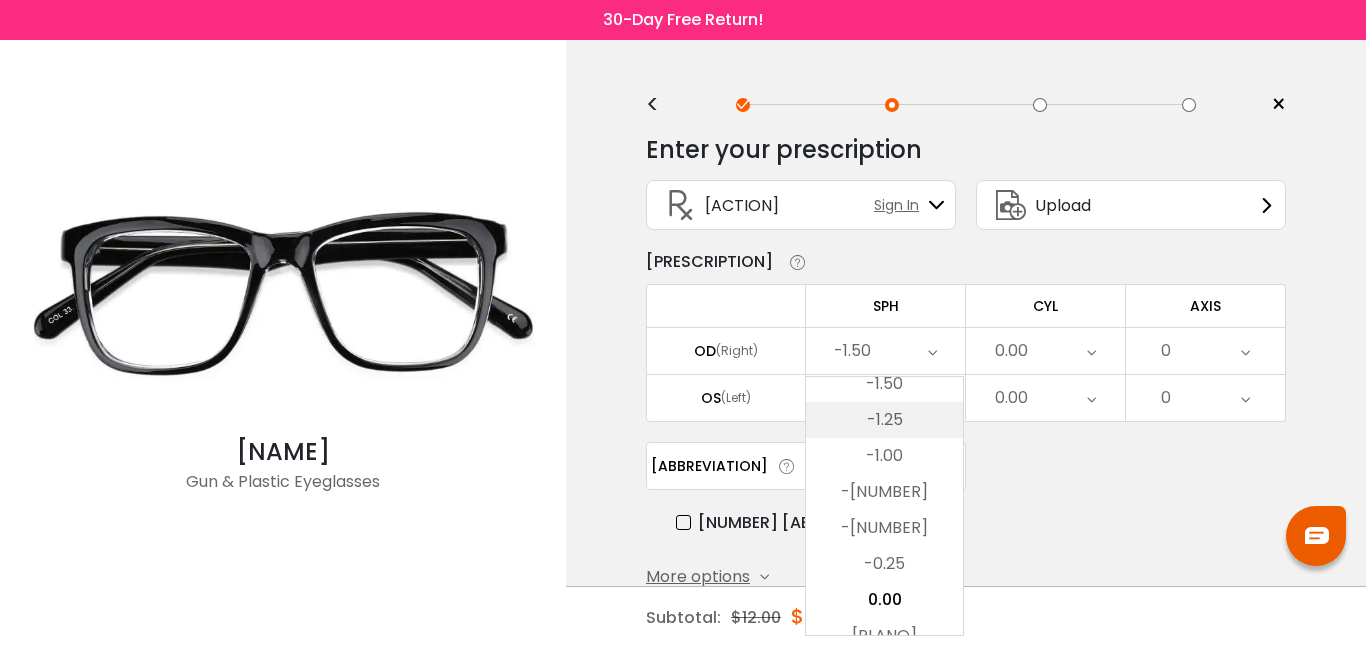 click on "-1.25" at bounding box center [884, 420] 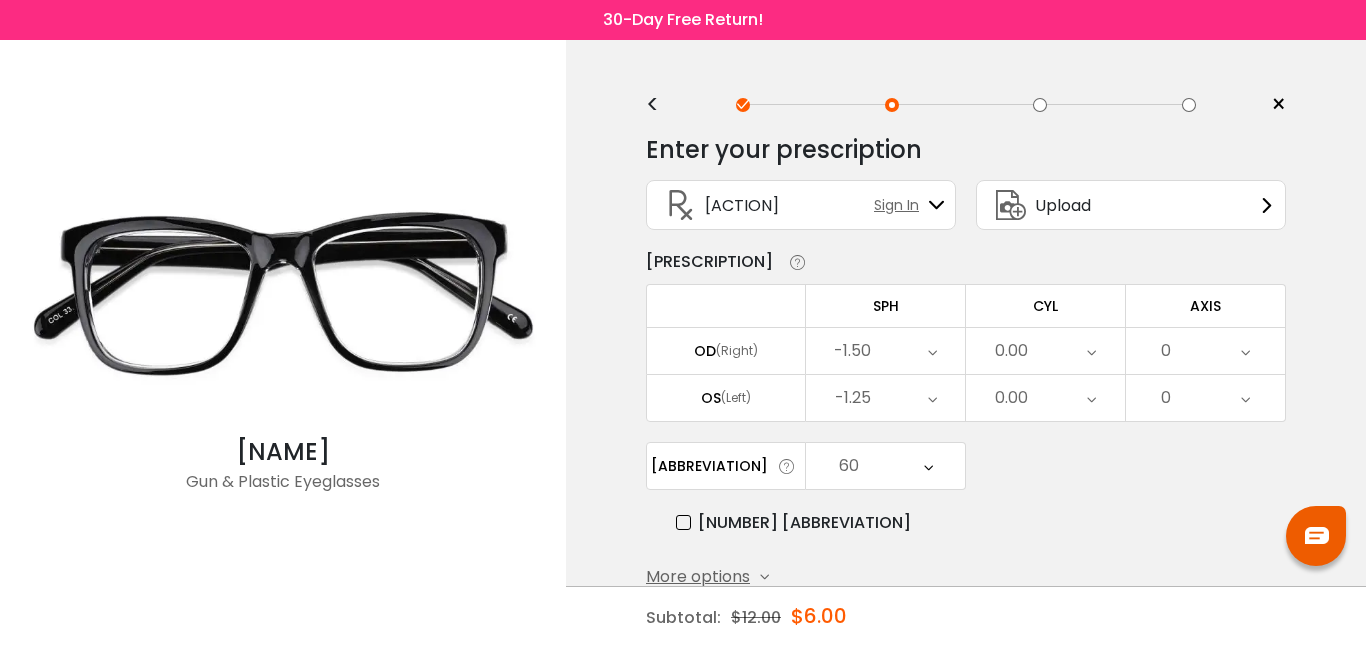 click on "0.00" at bounding box center [852, 351] 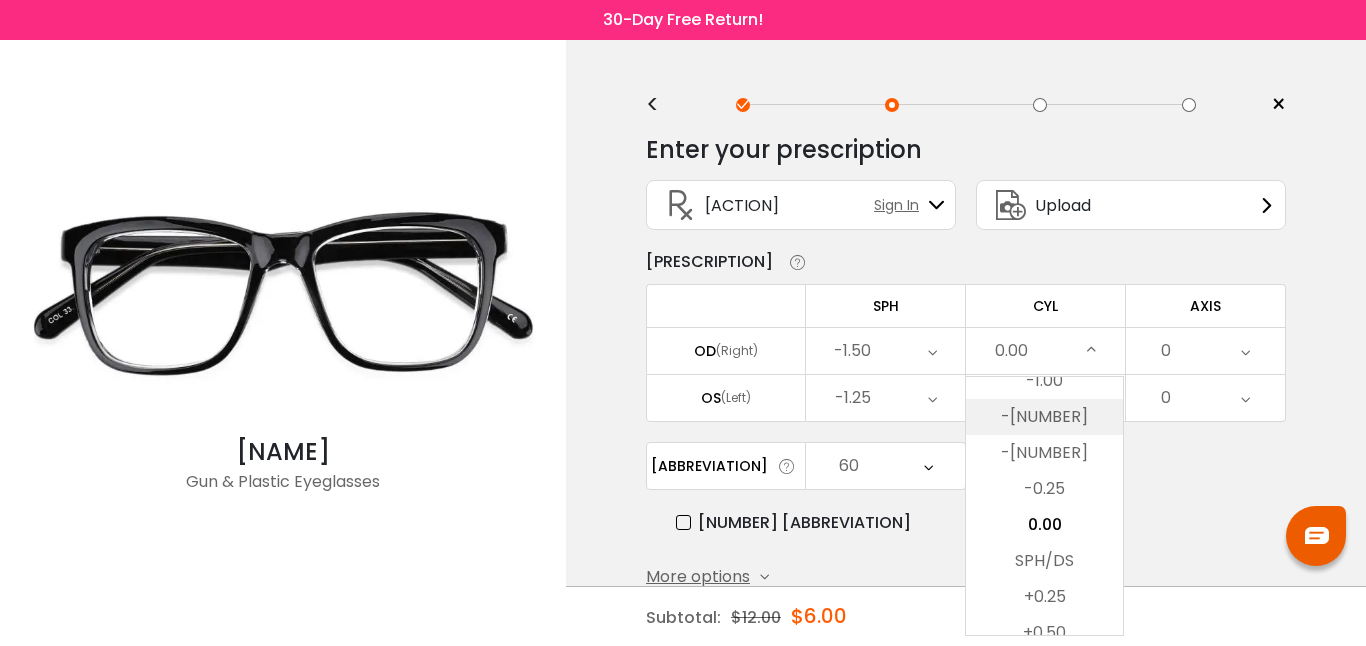 click on "-0.75" at bounding box center (1044, 417) 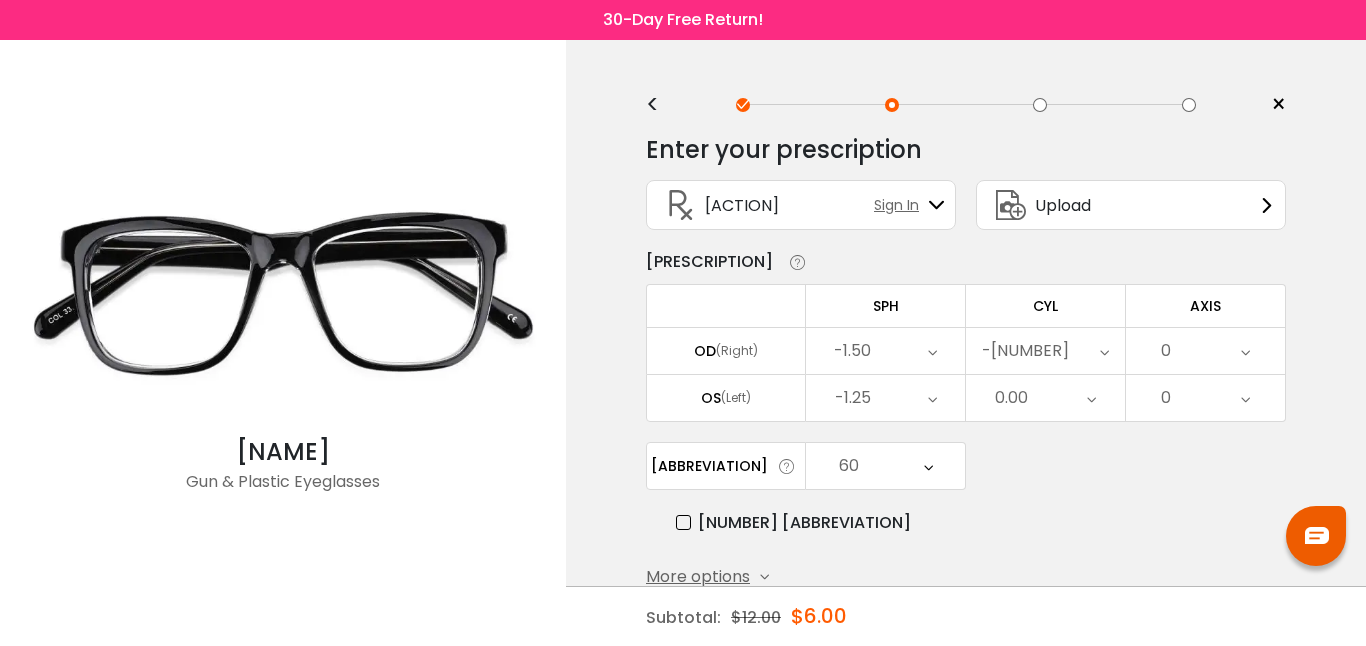click on "0.00" at bounding box center (885, 351) 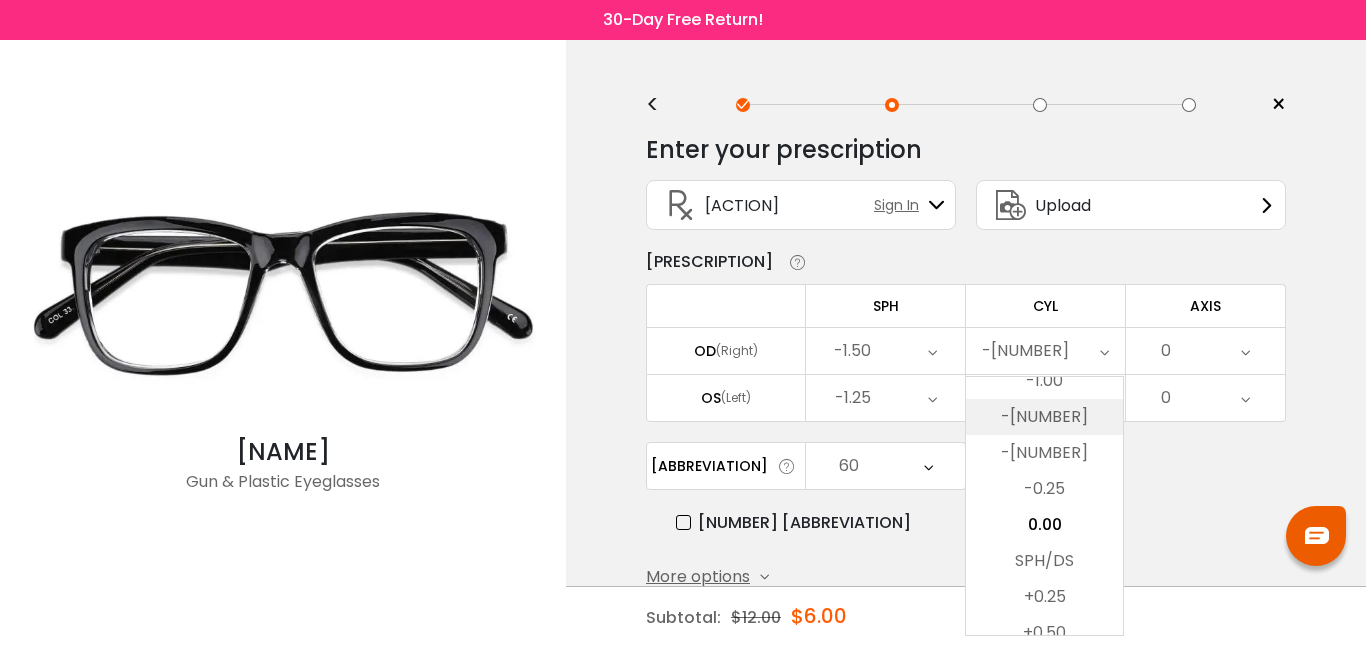 click on "-0.75" at bounding box center (1044, 417) 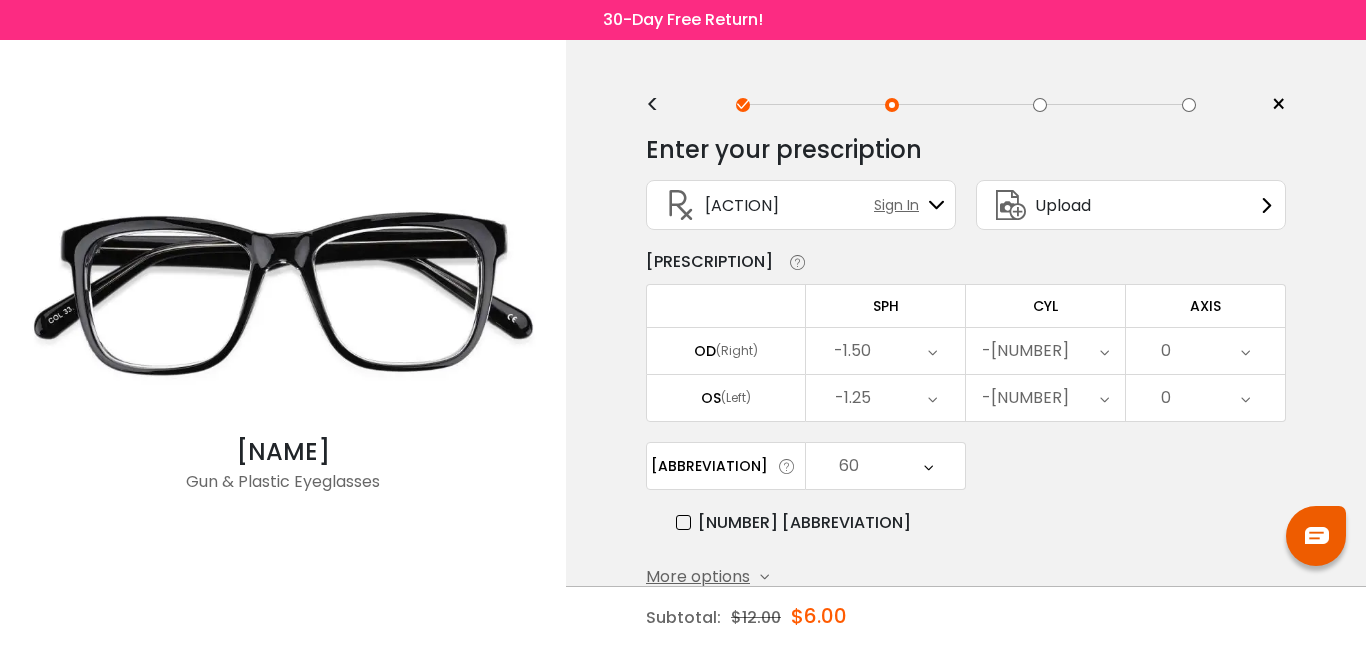click on "0" at bounding box center (885, 351) 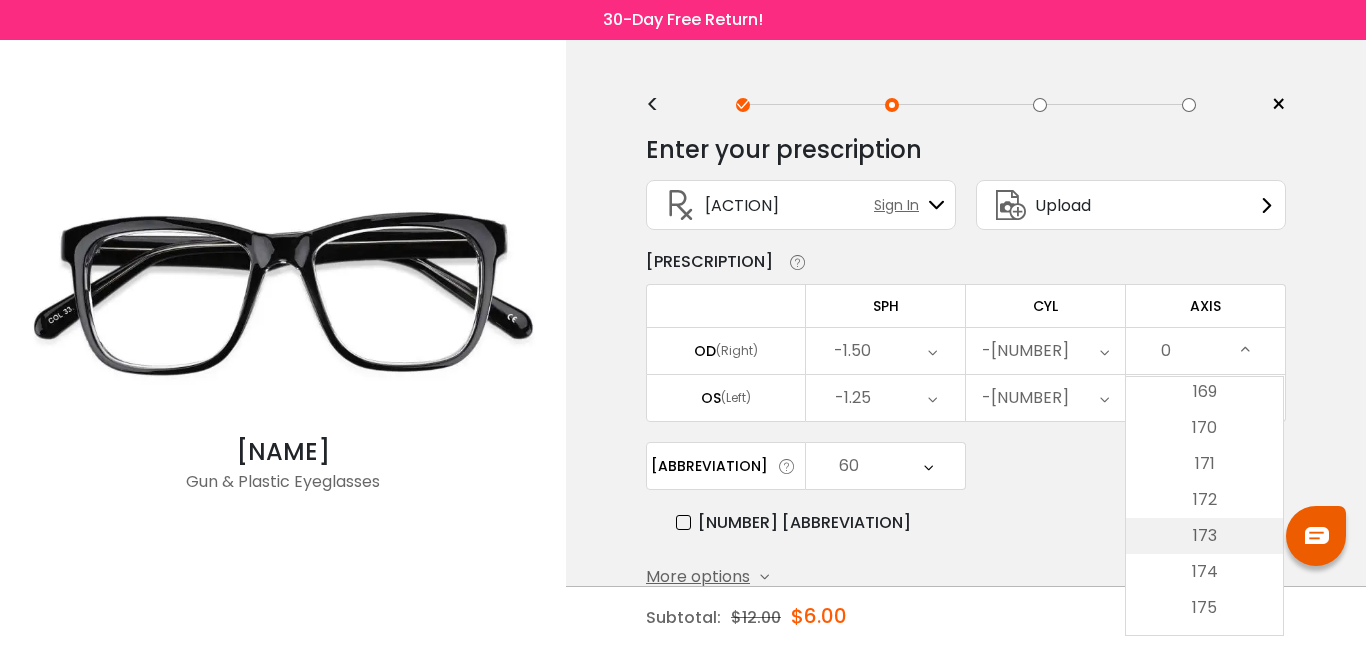 scroll, scrollTop: 6088, scrollLeft: 0, axis: vertical 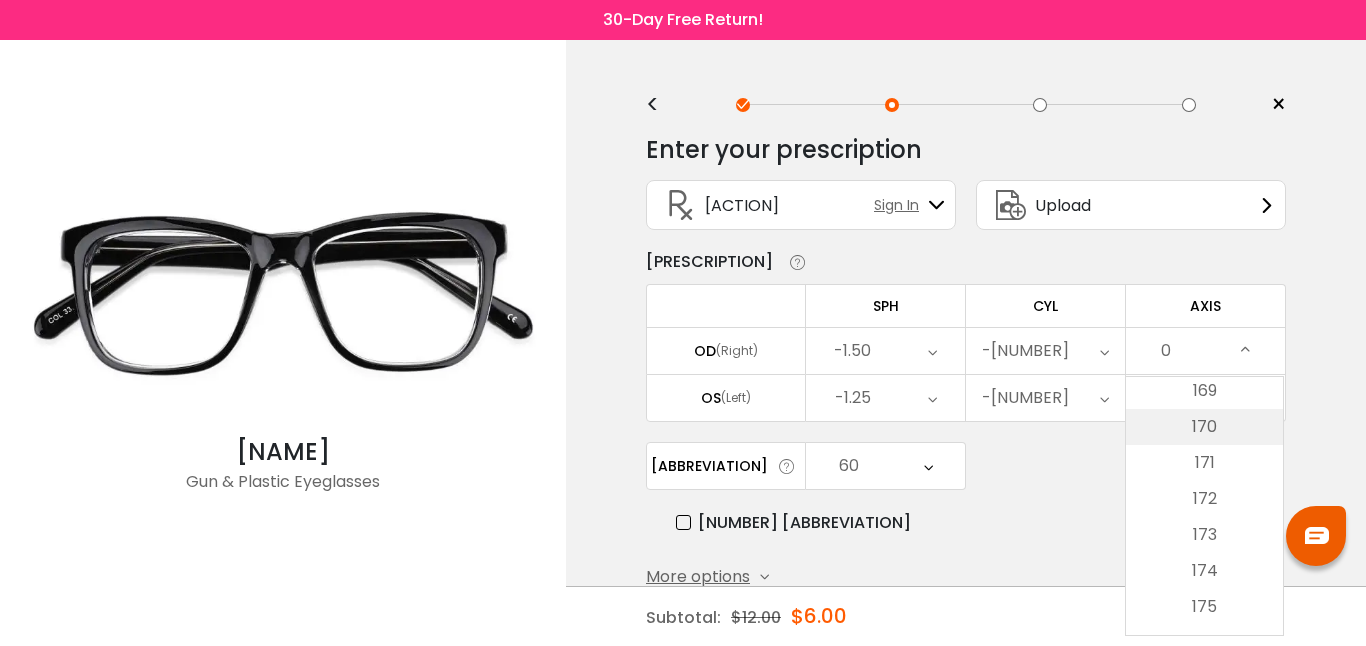 click on "170" at bounding box center (1204, 427) 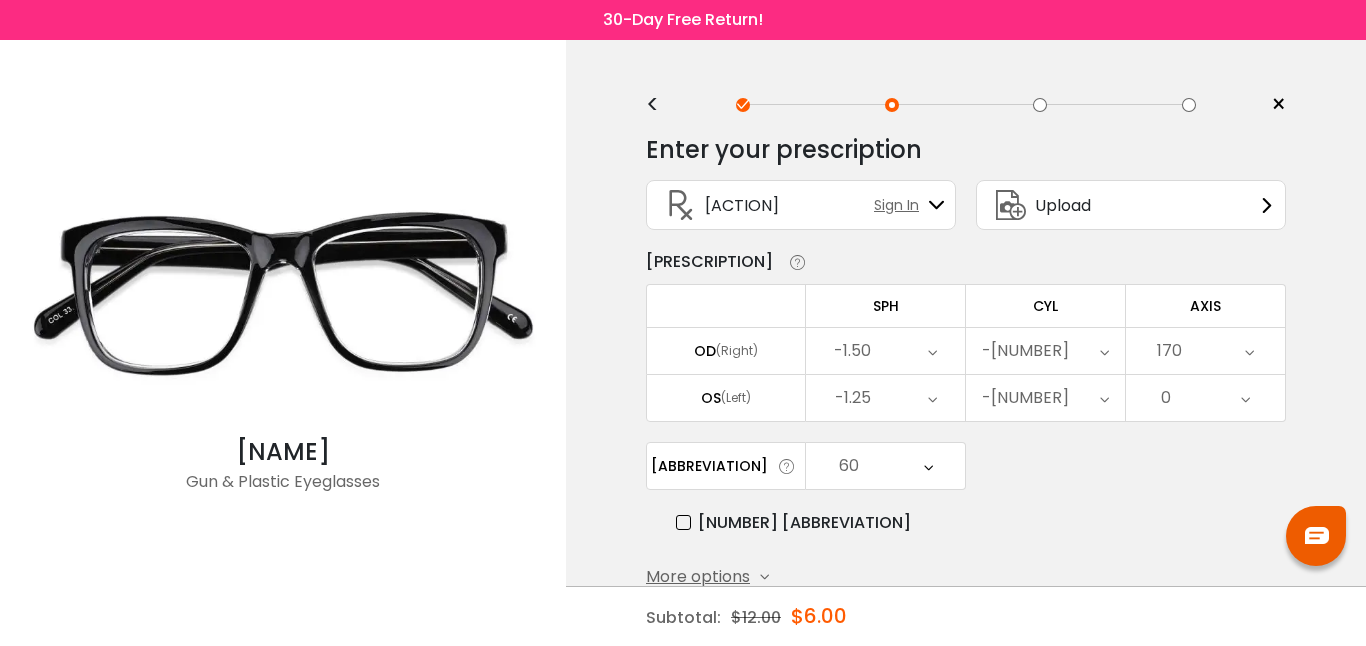 click on "0" at bounding box center [885, 351] 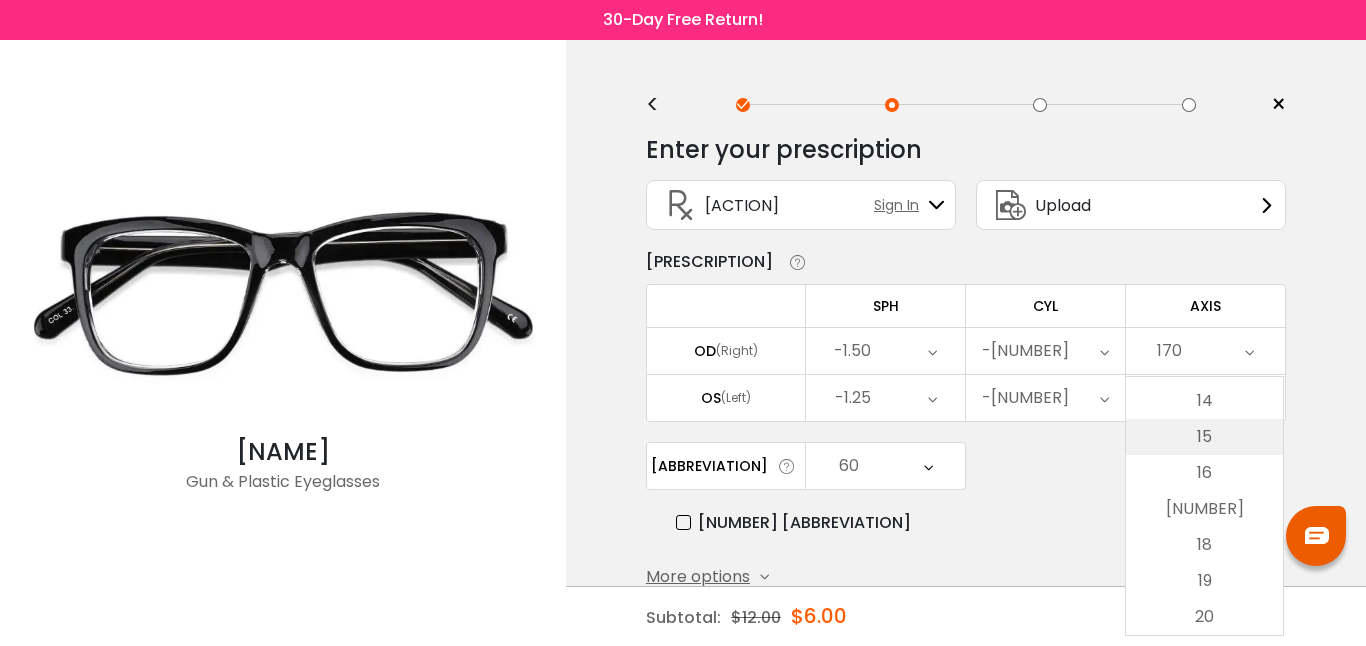 scroll, scrollTop: 491, scrollLeft: 0, axis: vertical 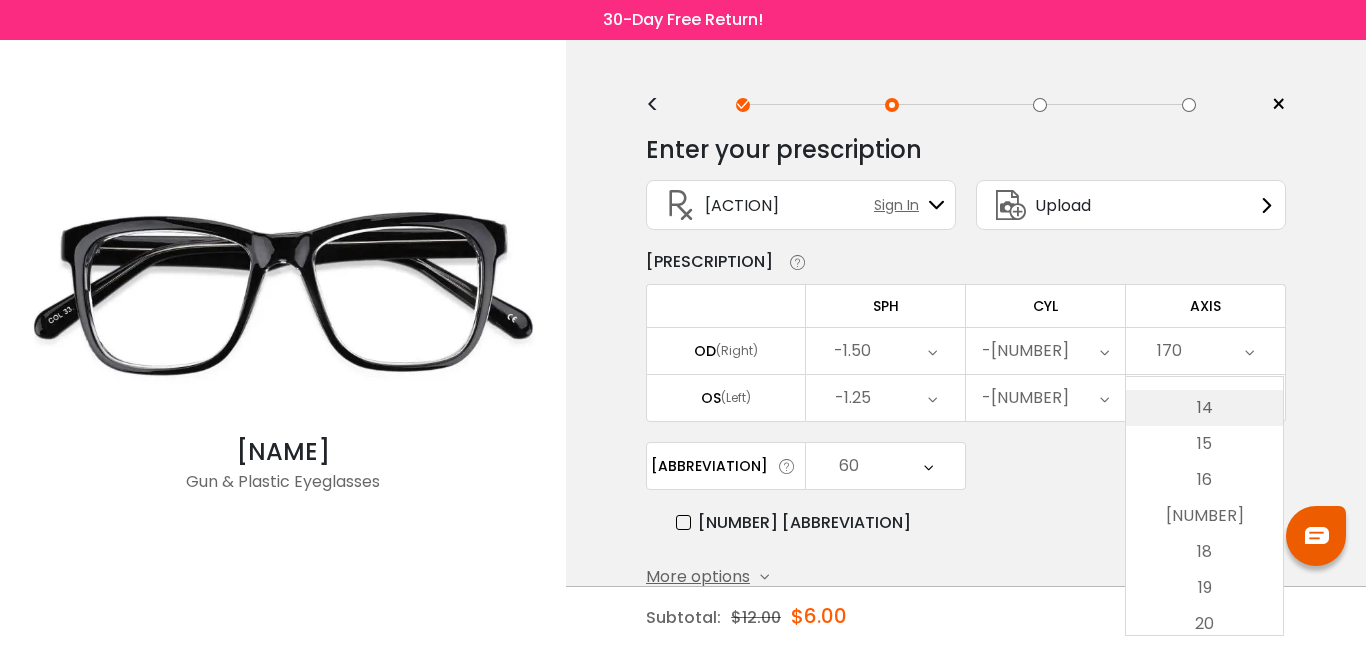 click on "14" at bounding box center [1204, 408] 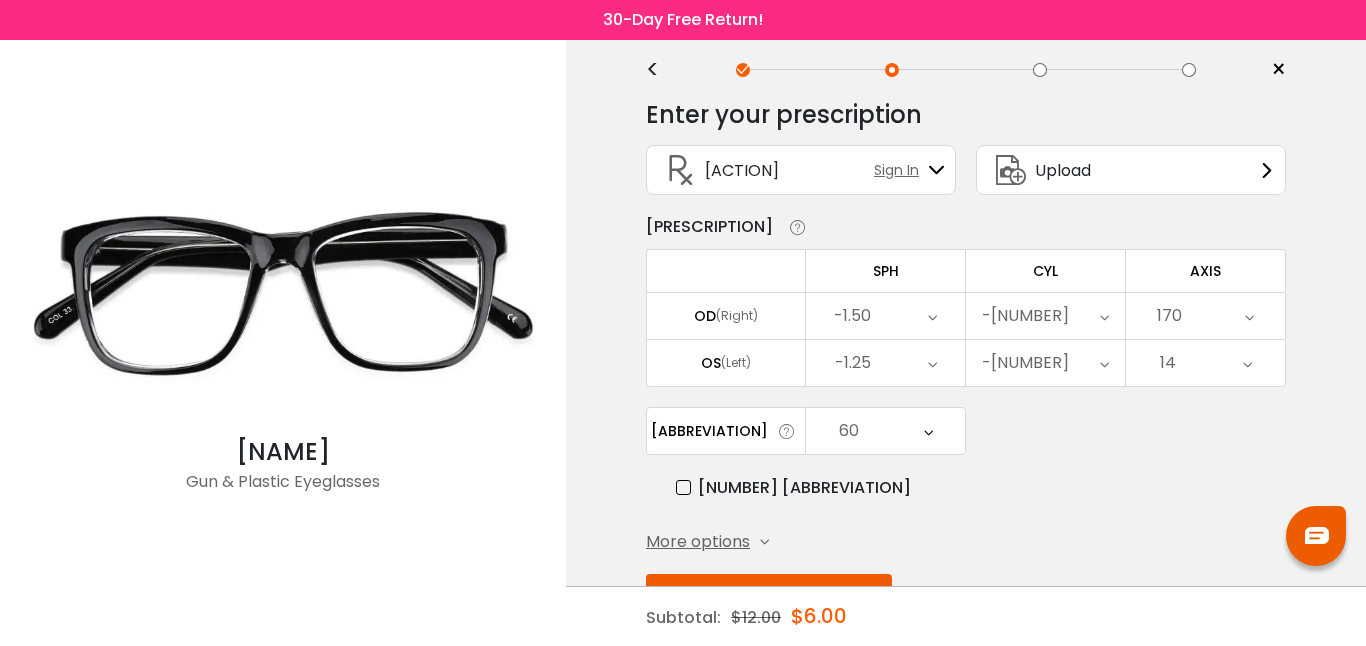 scroll, scrollTop: 109, scrollLeft: 0, axis: vertical 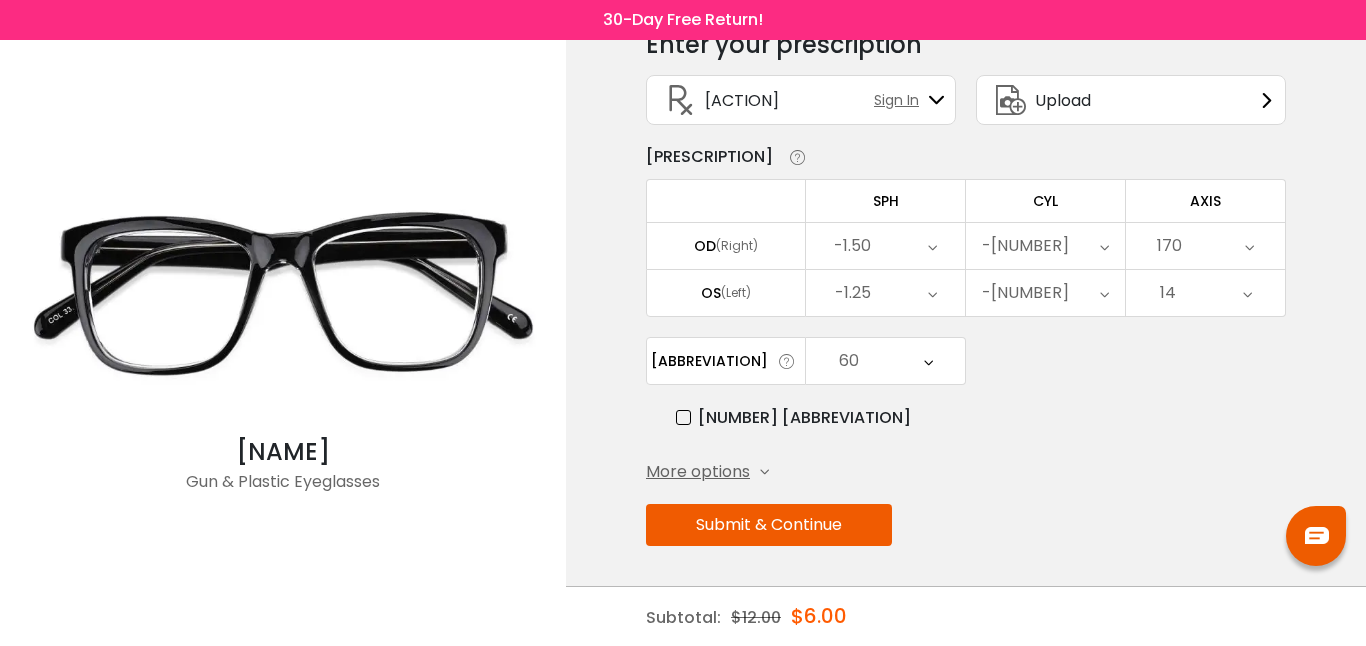 click on "Submit & Continue" at bounding box center (769, 525) 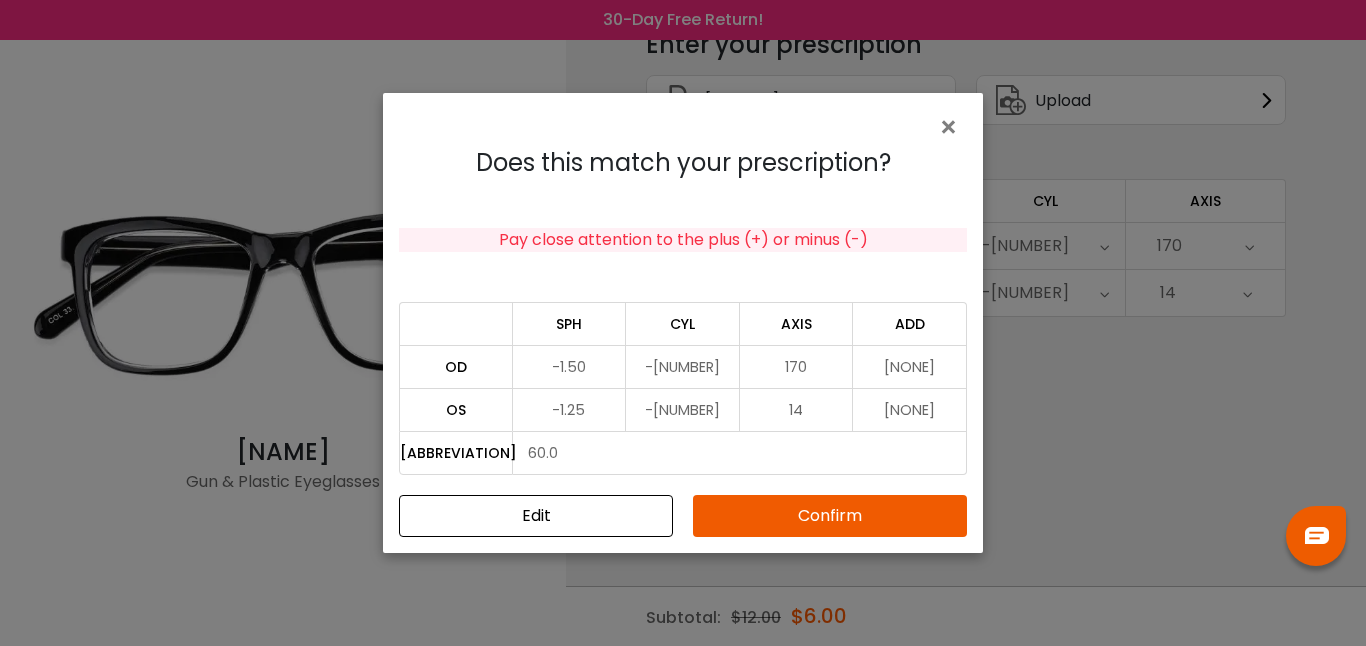 click on "Confirm" at bounding box center [830, 516] 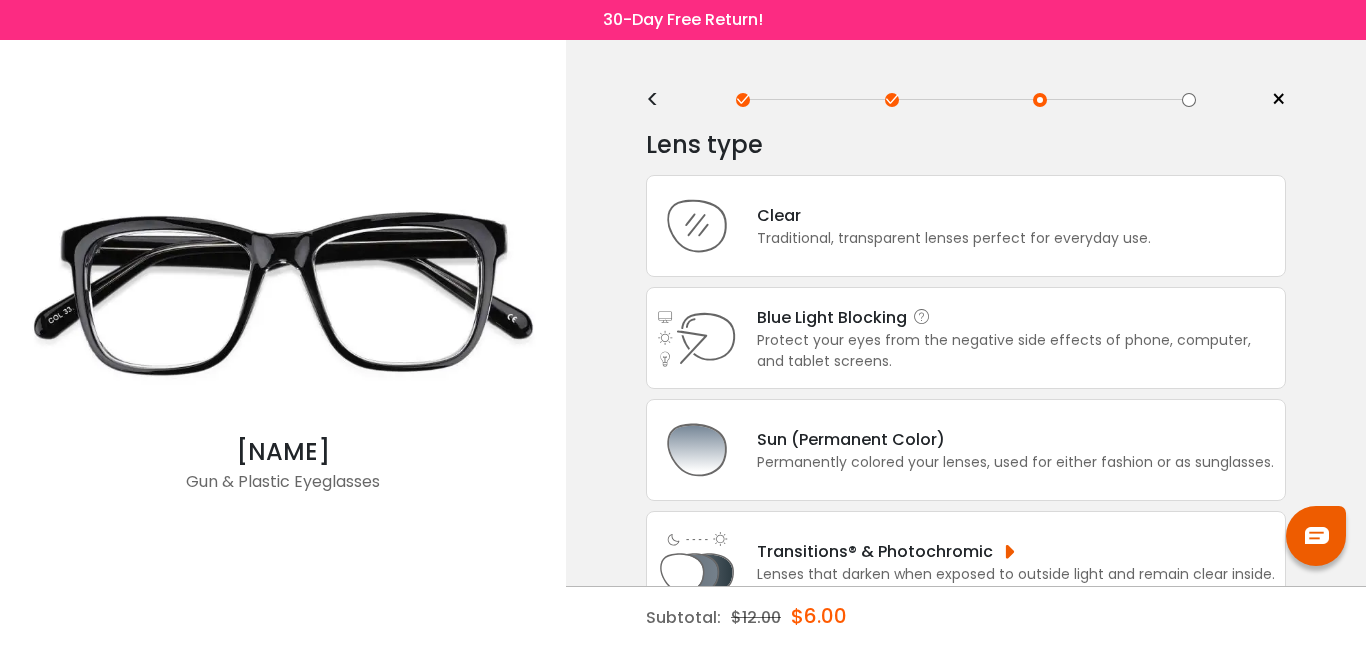 scroll, scrollTop: 0, scrollLeft: 0, axis: both 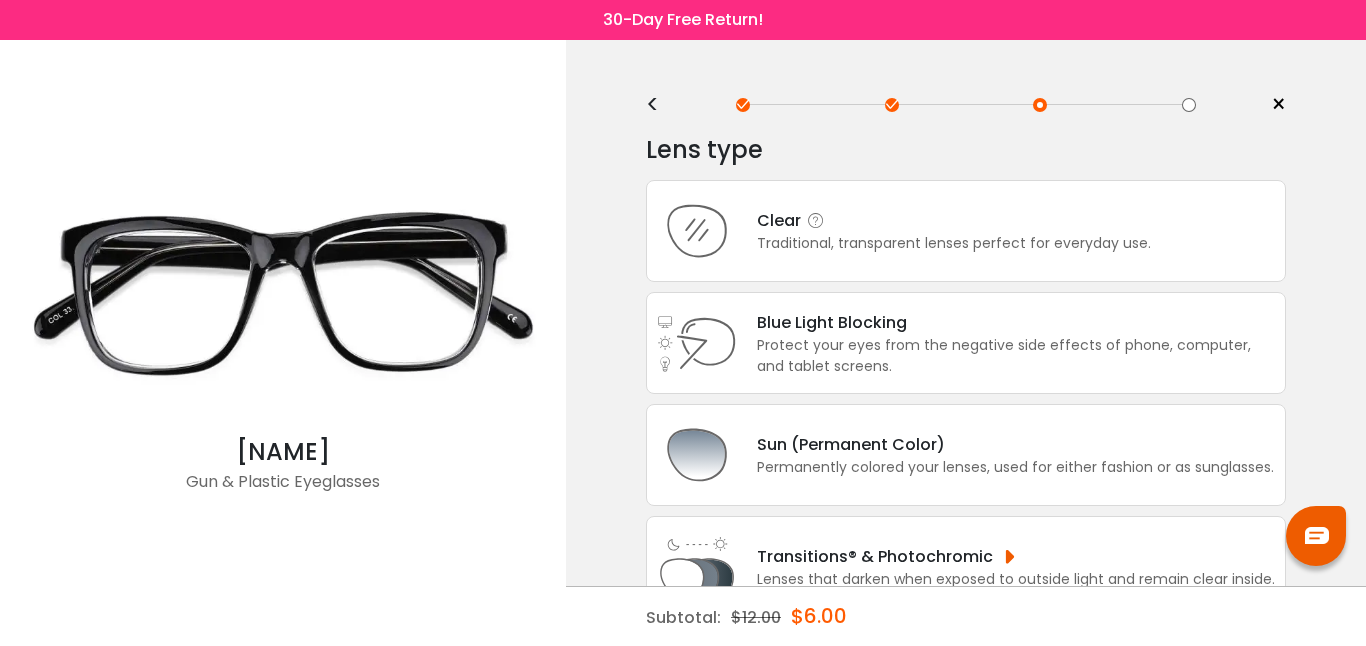 click on "Clear" at bounding box center [954, 220] 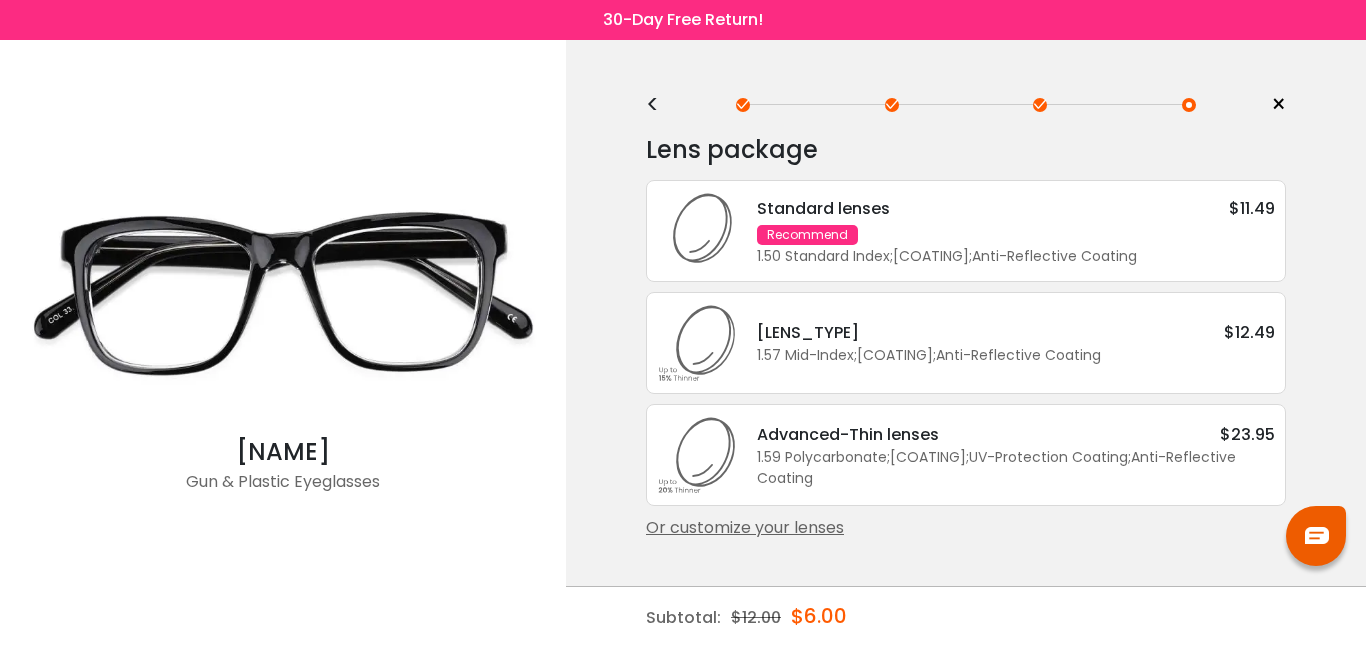 click on "Standard lenses
$11.49
Recommend
1.50 Standard Index ;
Anti-Scratch Coating ;
Anti-Reflective Coating ;" at bounding box center (1006, 231) 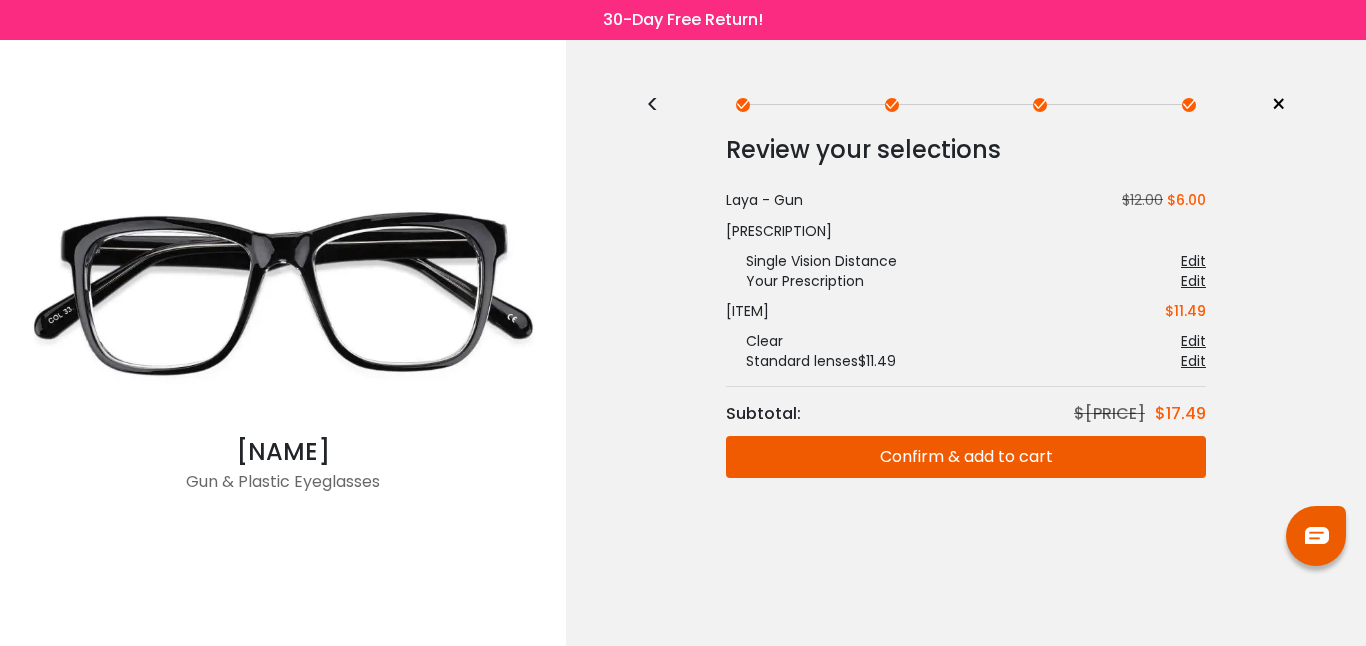 click on "Confirm & add to cart" at bounding box center [966, 457] 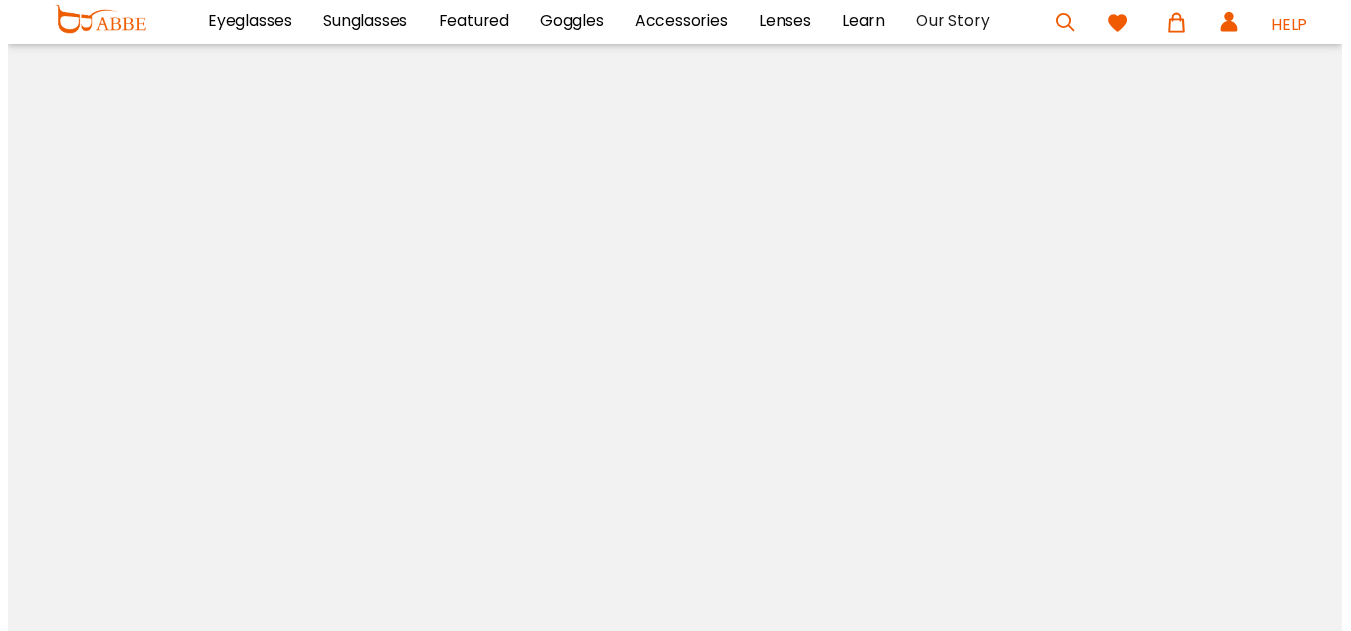 scroll, scrollTop: 0, scrollLeft: 0, axis: both 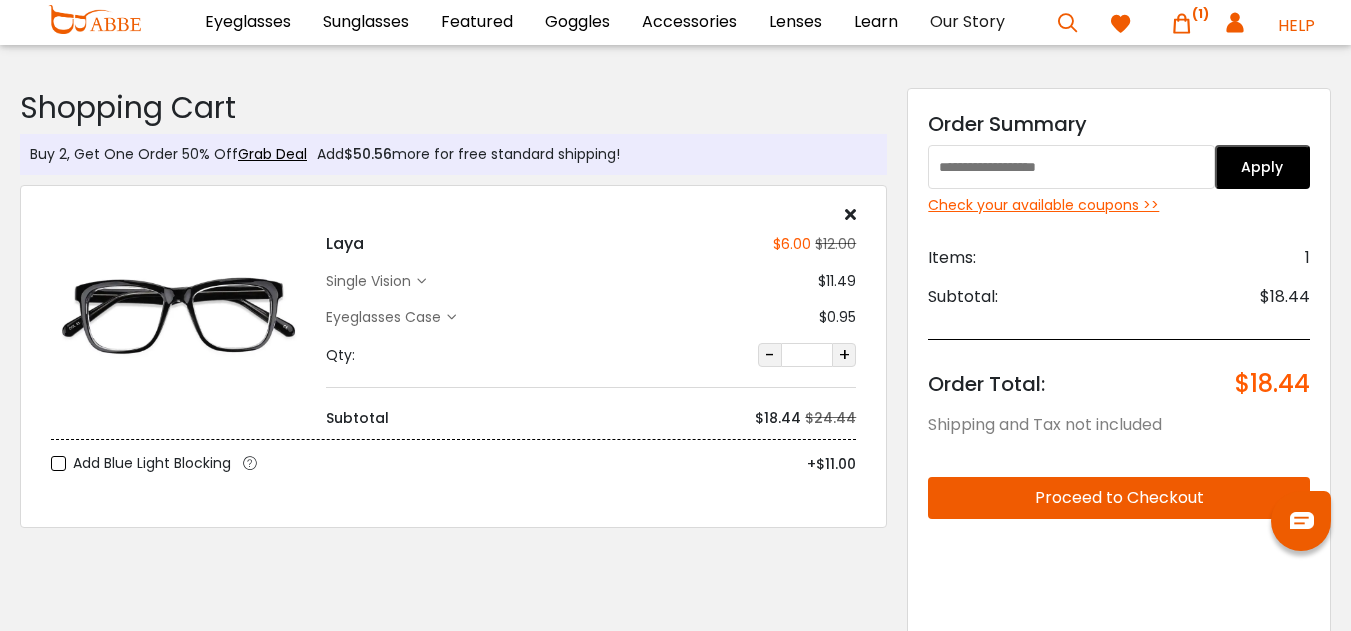 paste on "********" 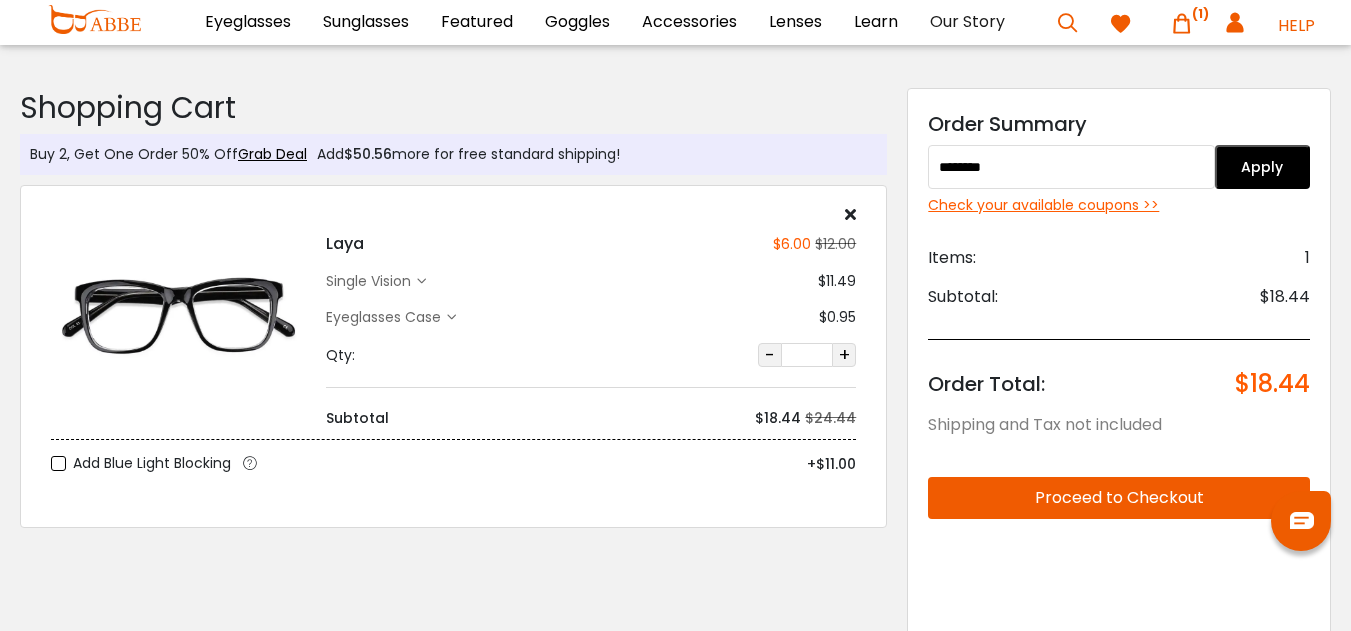 type on "********" 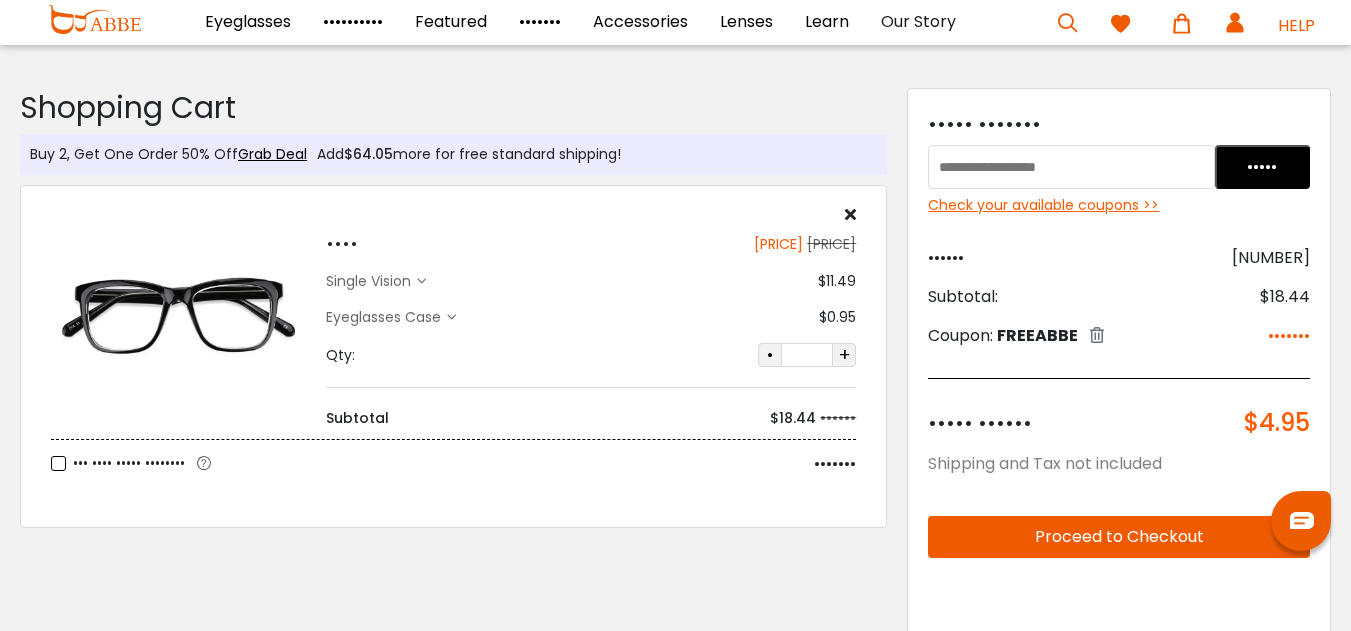scroll, scrollTop: 0, scrollLeft: 0, axis: both 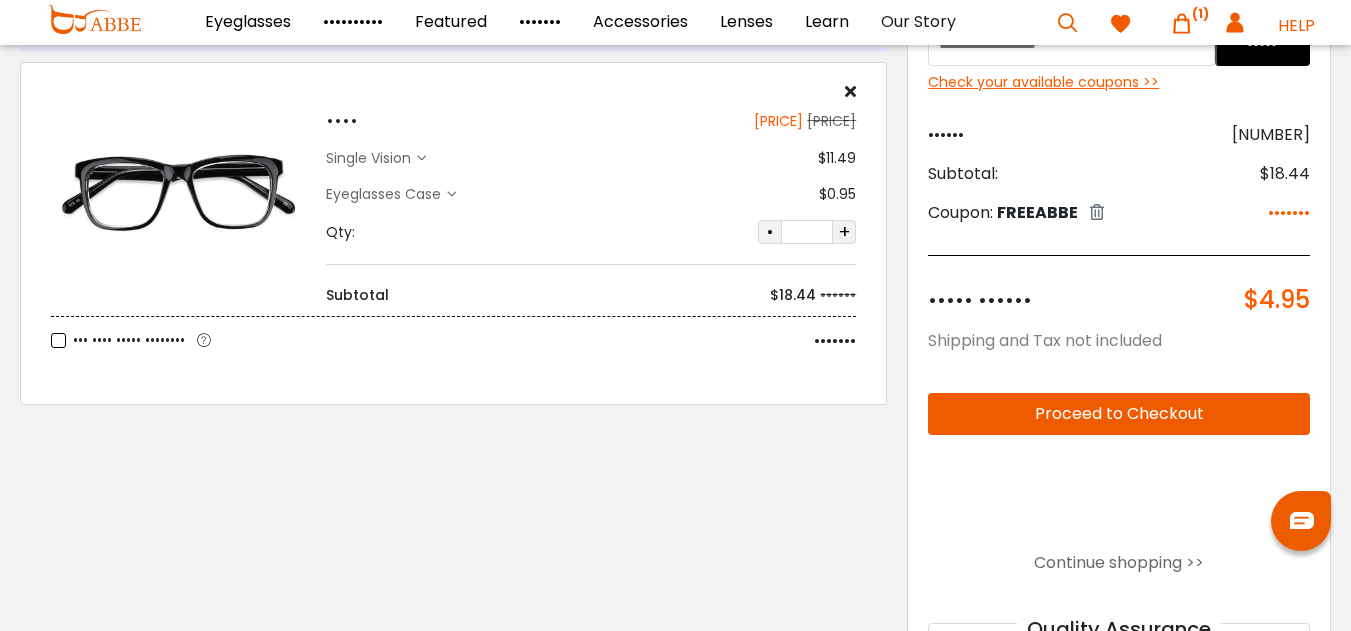 click on "Proceed to Checkout" at bounding box center (1119, 414) 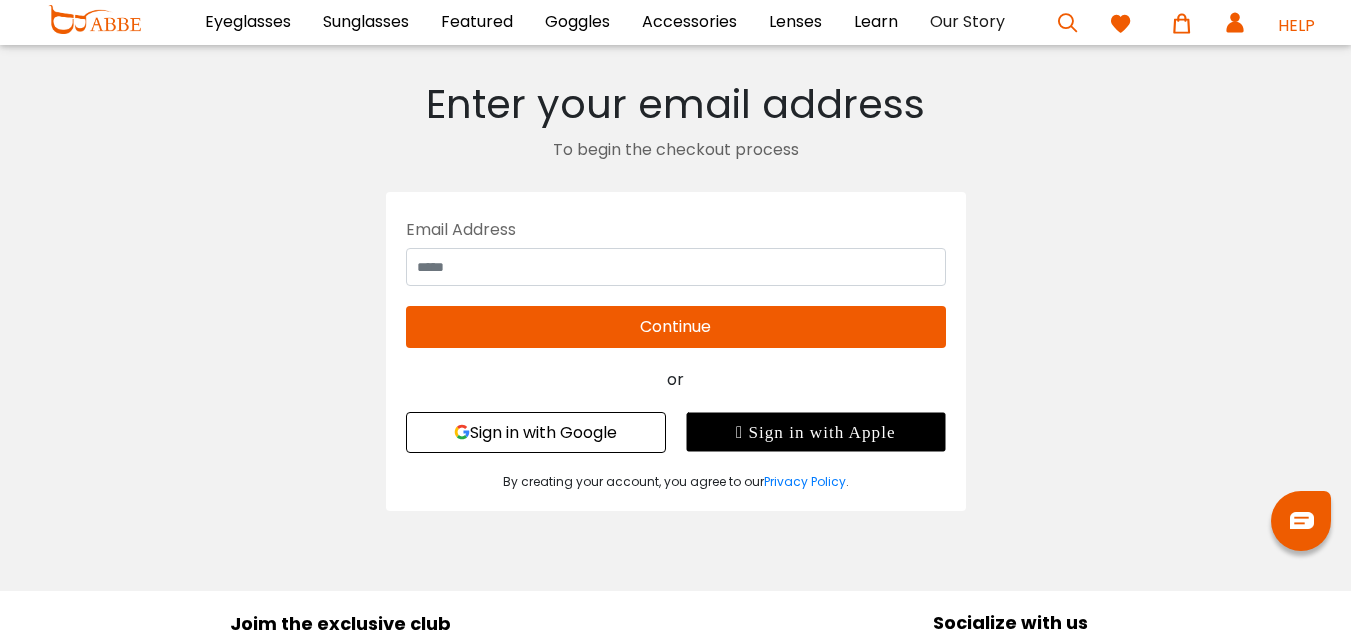 scroll, scrollTop: 0, scrollLeft: 0, axis: both 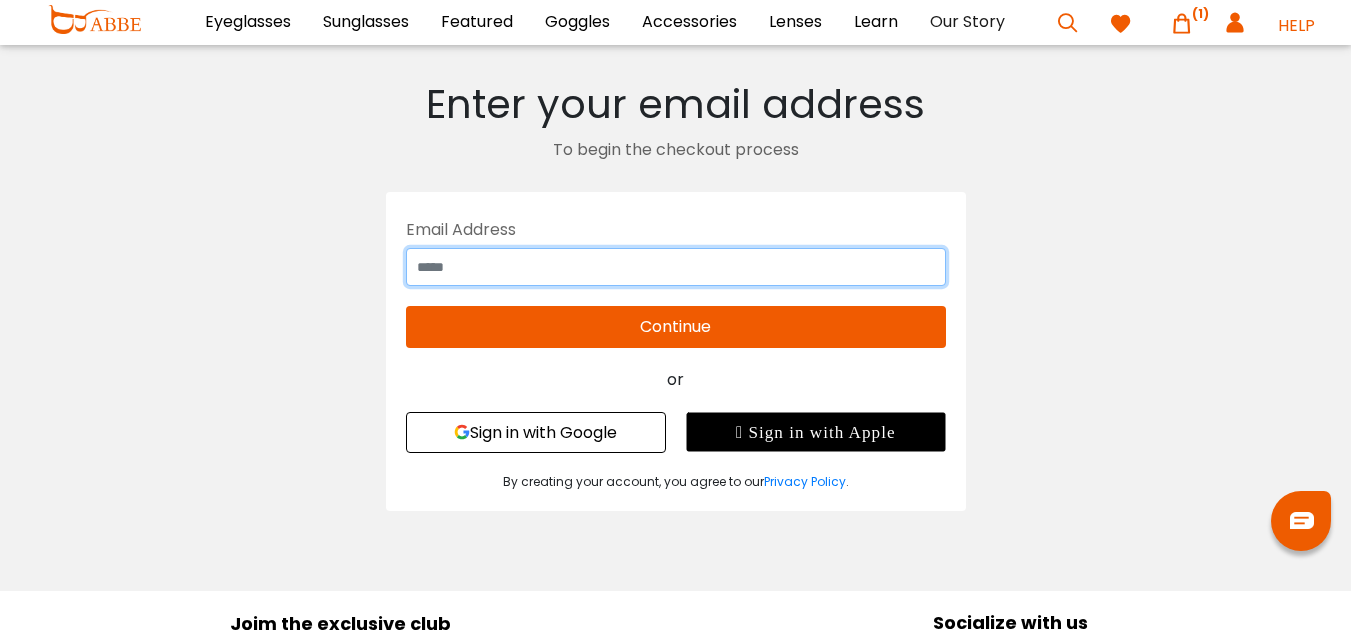 click at bounding box center [676, 267] 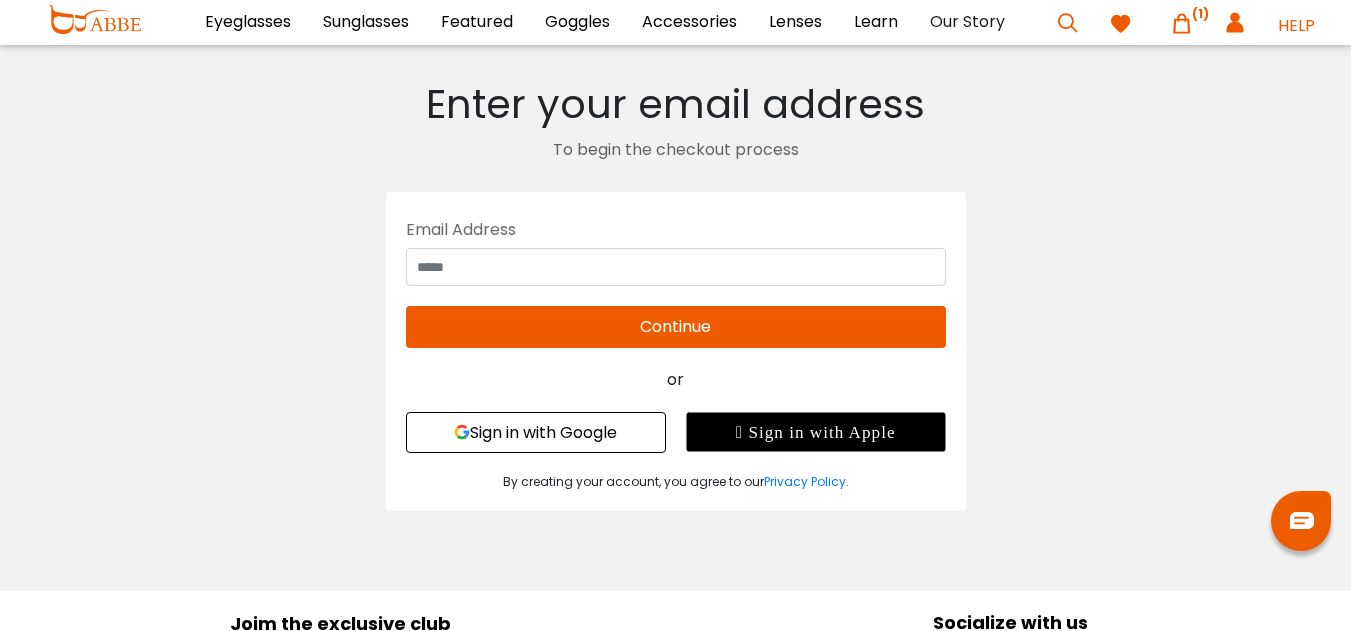 click on "Sign in with Google" at bounding box center (536, 432) 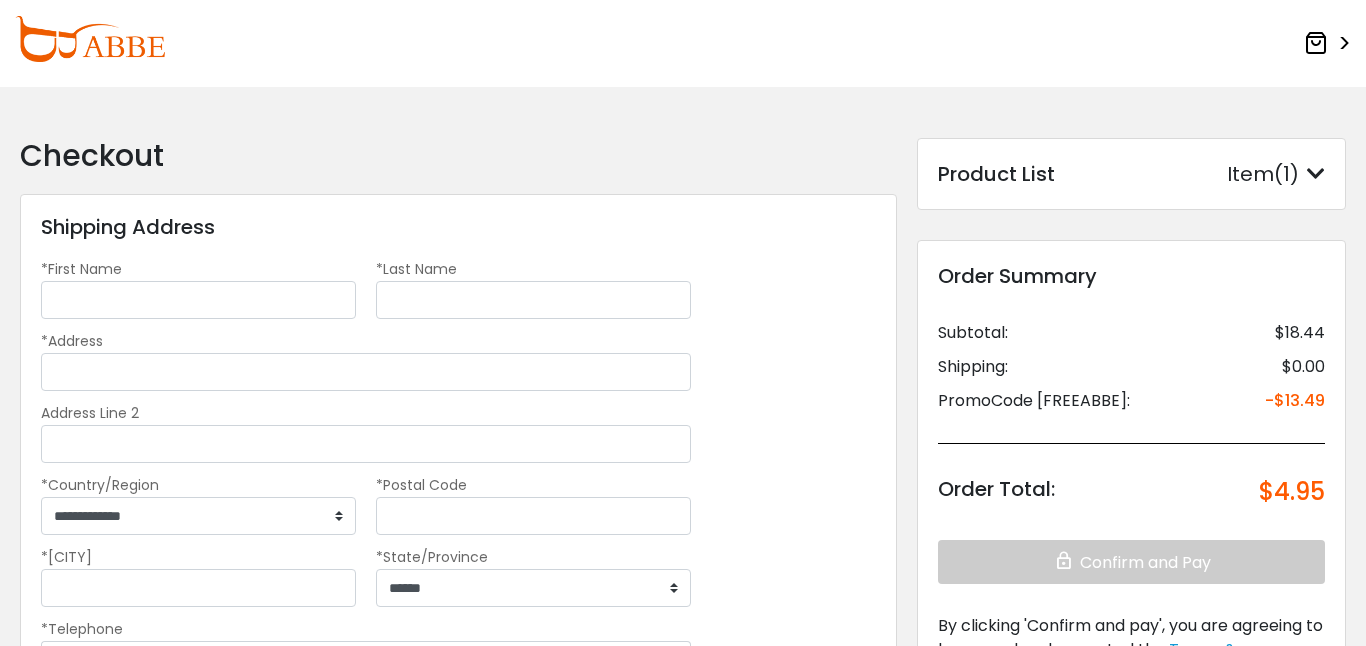 scroll, scrollTop: 0, scrollLeft: 0, axis: both 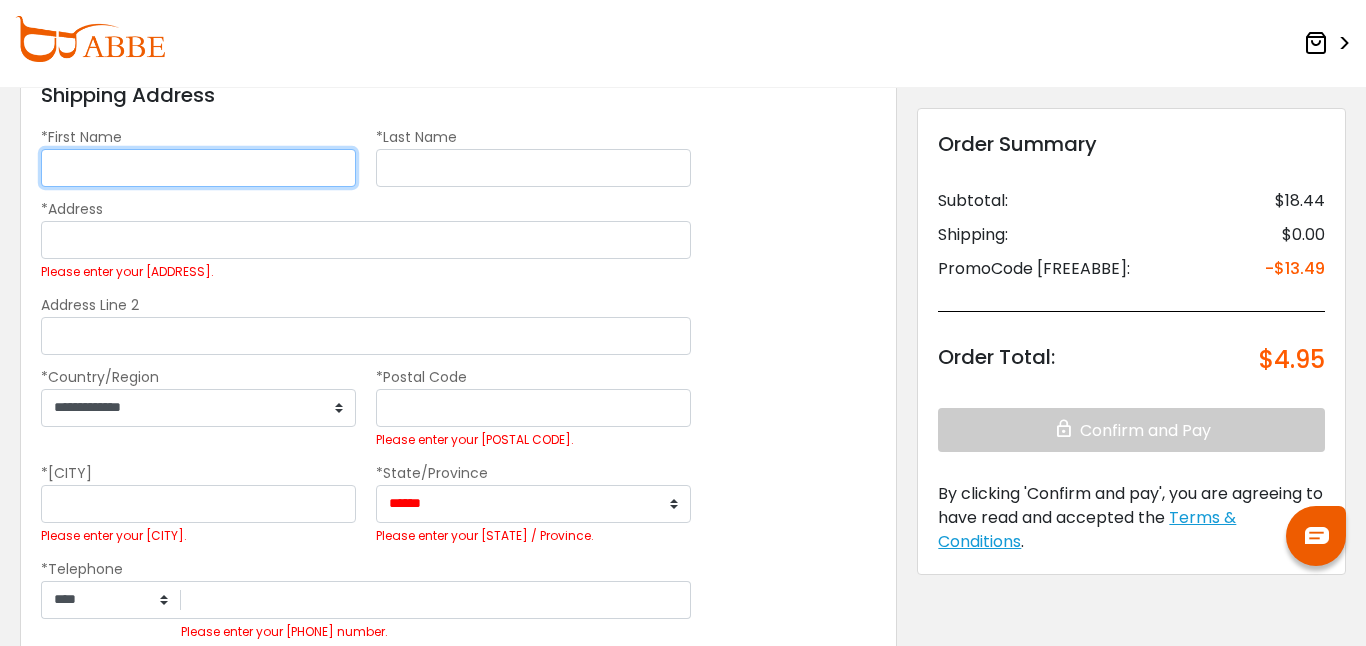 click on "*First Name" at bounding box center [198, 168] 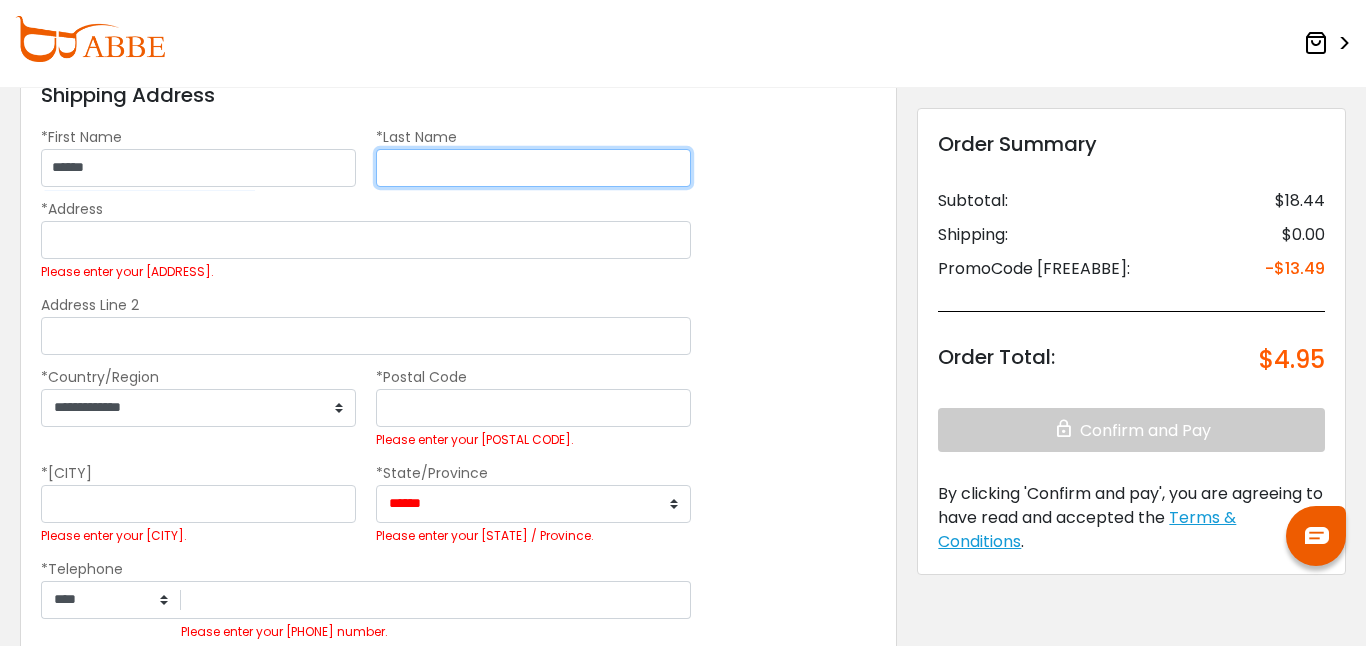type on "********" 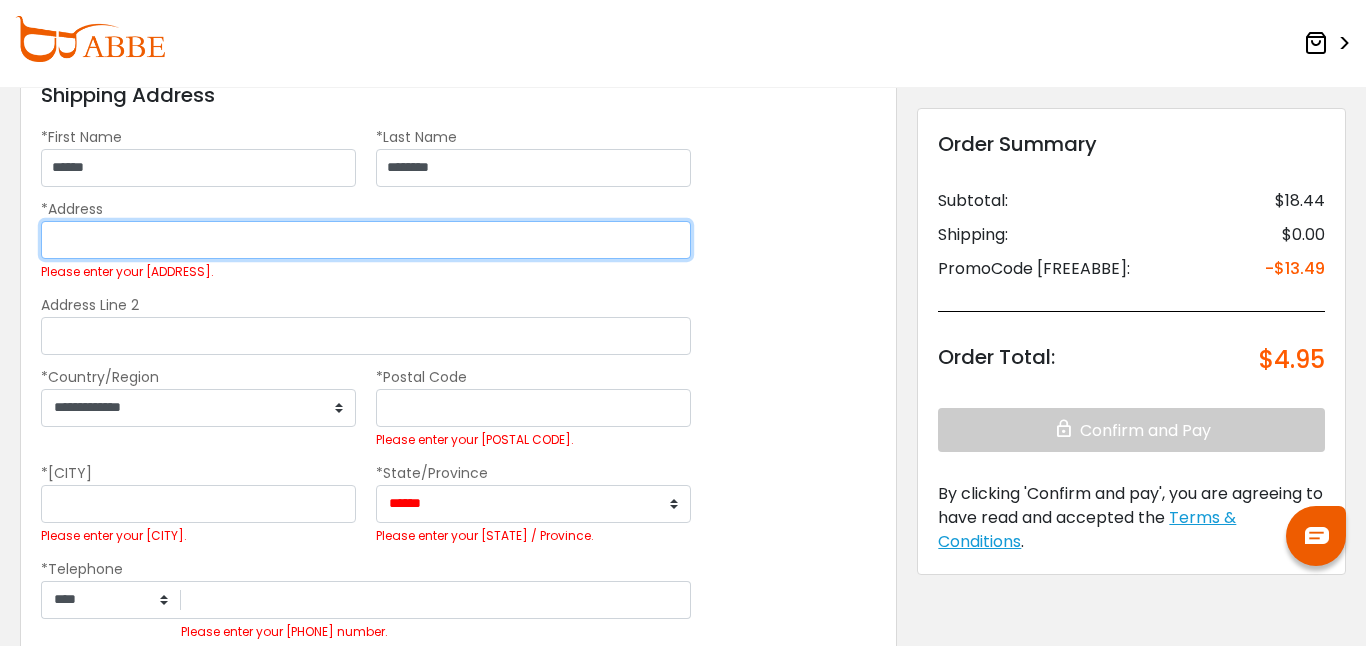 type on "**********" 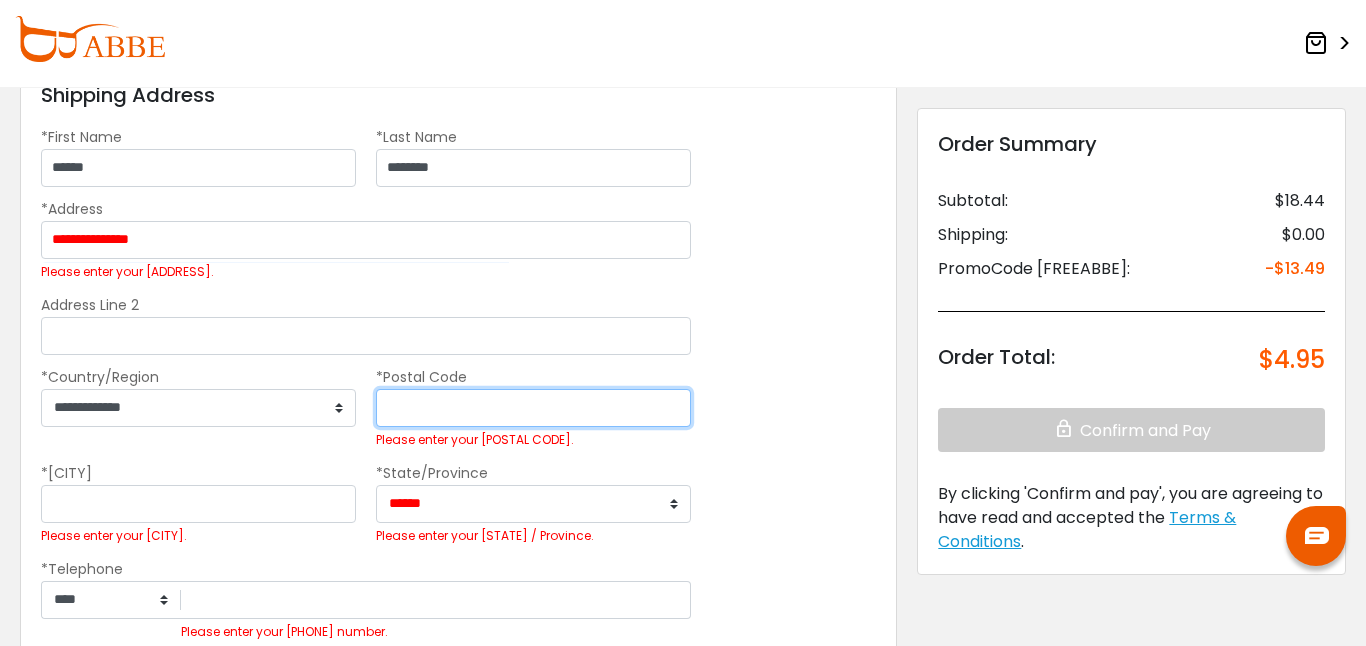 type on "*****" 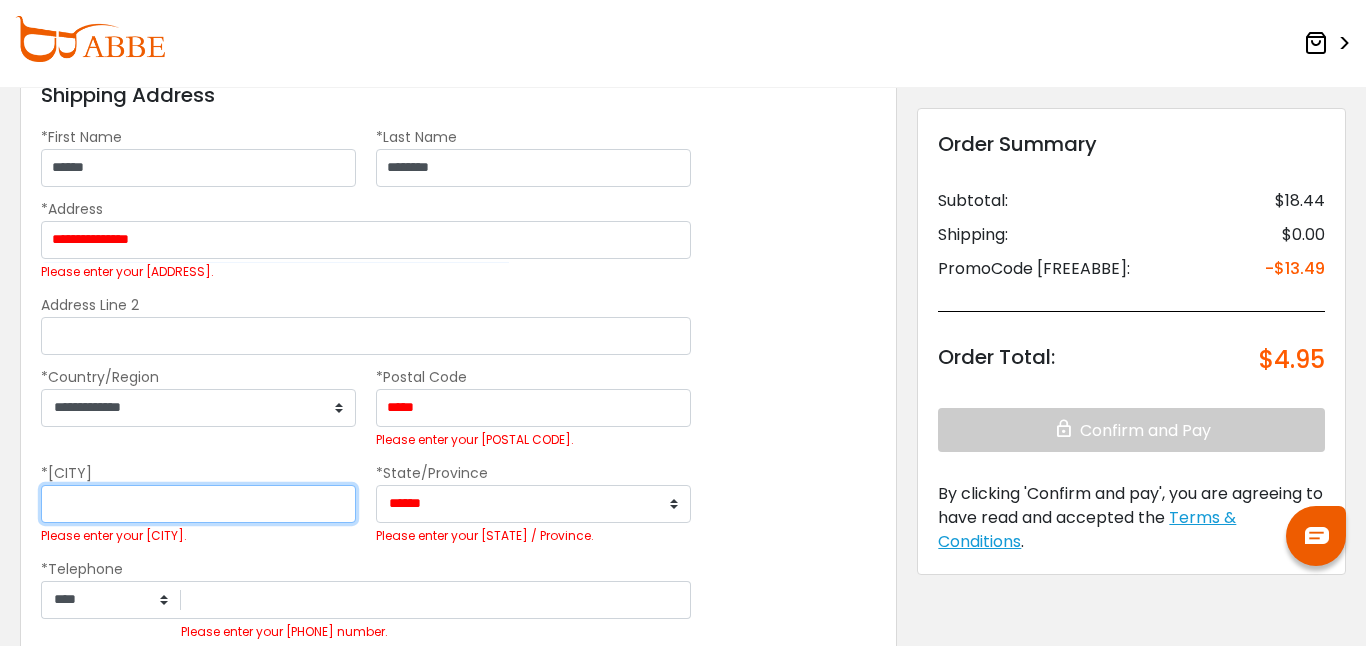 type on "*********" 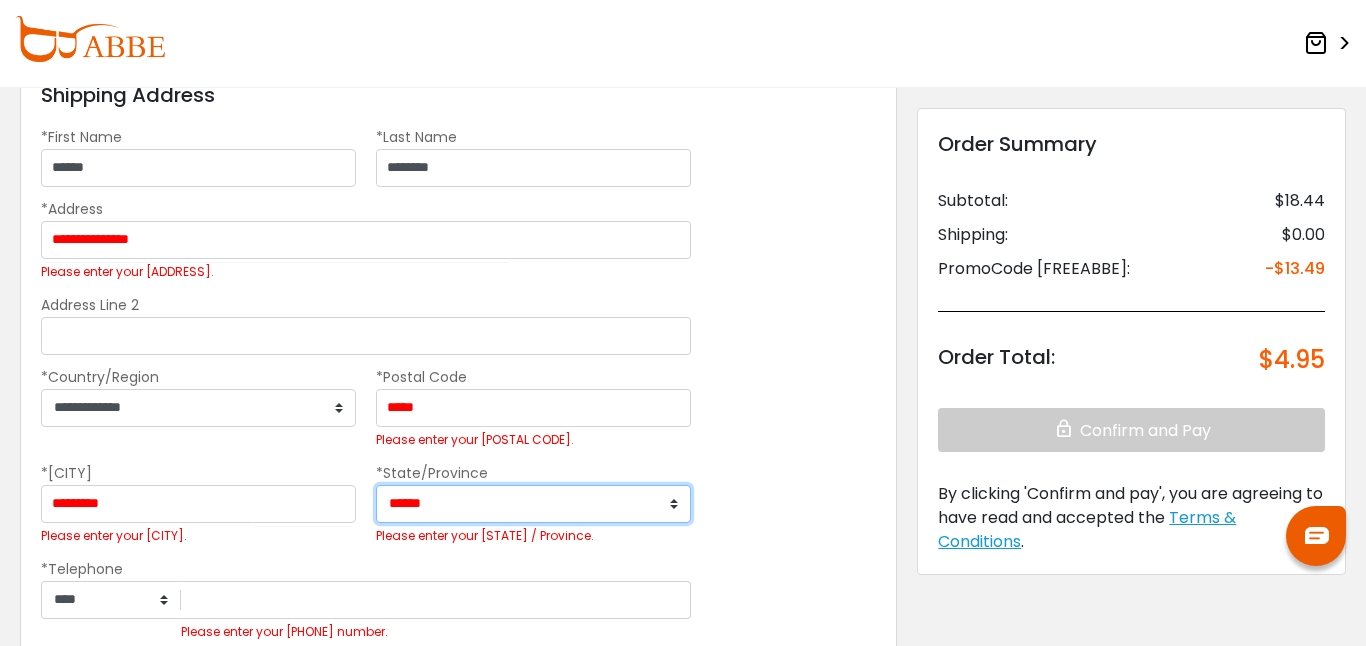 select on "**" 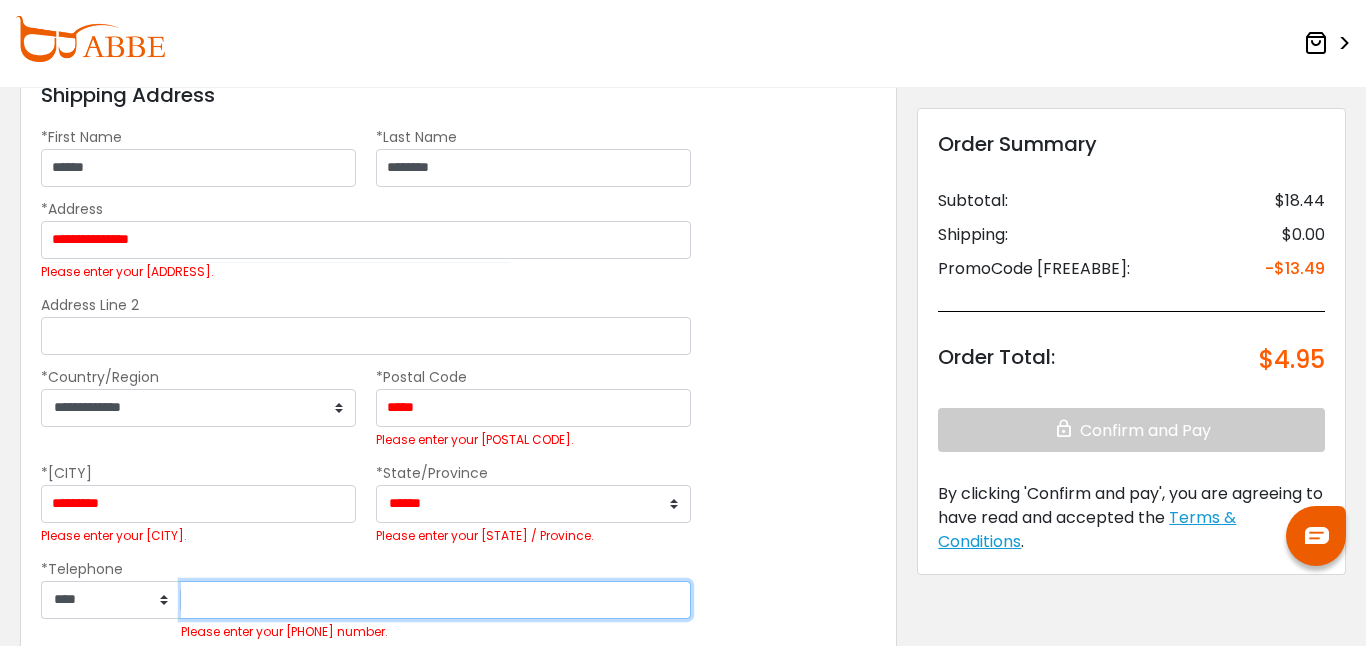type on "**********" 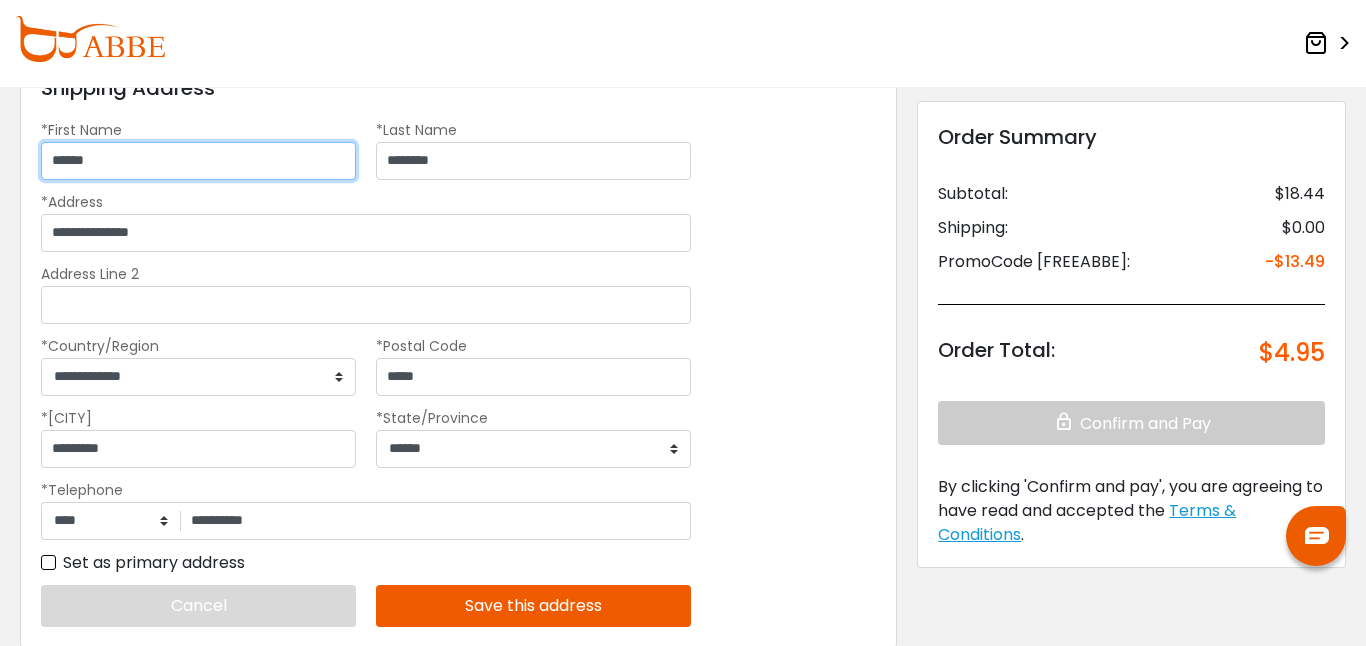 scroll, scrollTop: 150, scrollLeft: 0, axis: vertical 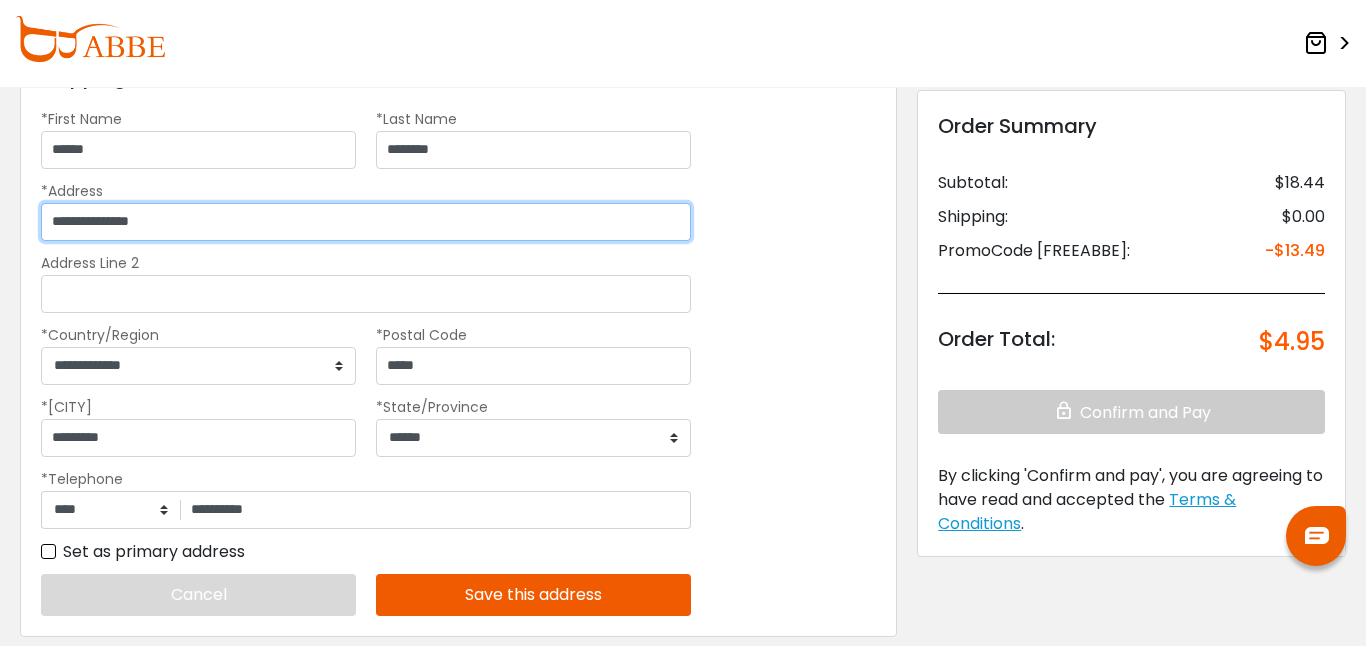 click on "**********" at bounding box center [366, 222] 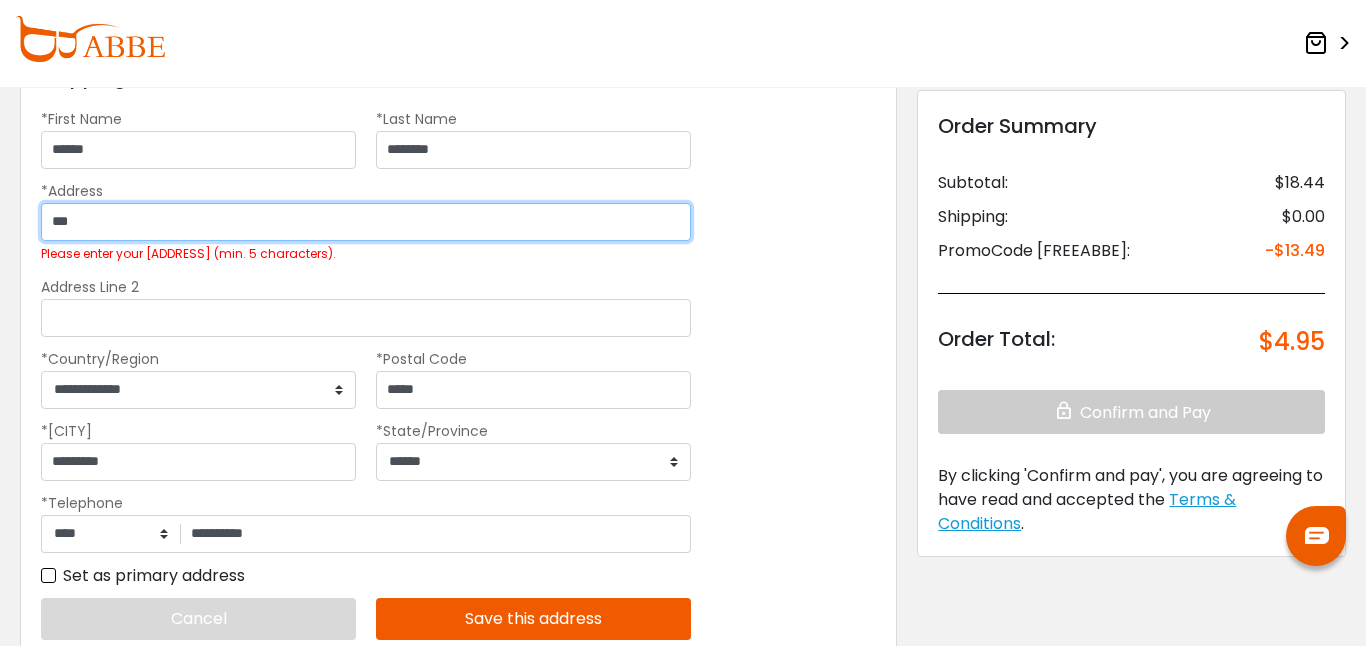 type on "**********" 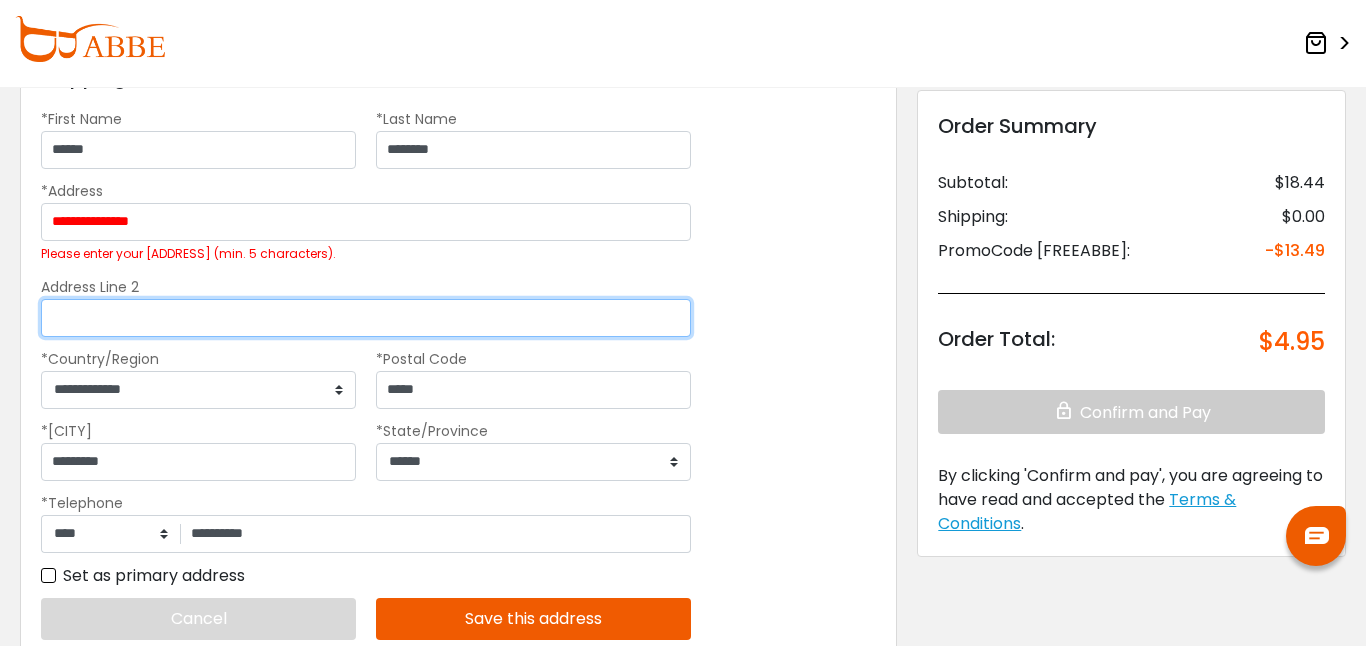 type on "********" 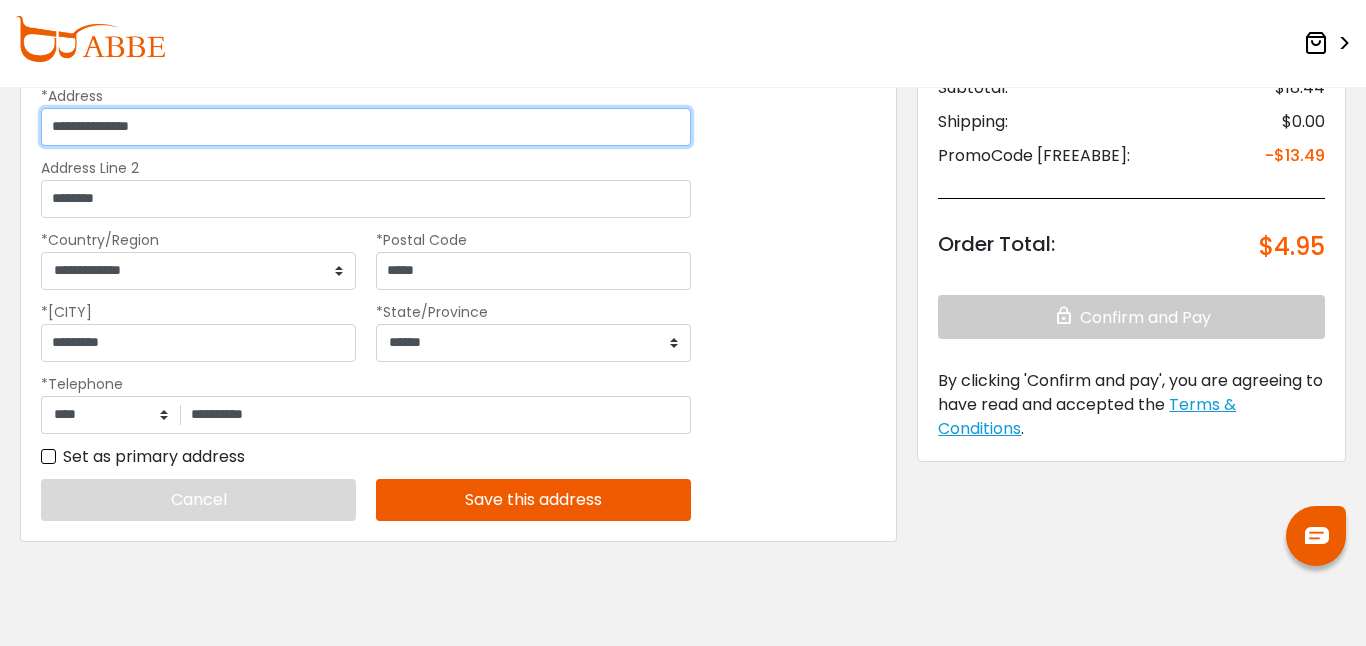 scroll, scrollTop: 255, scrollLeft: 0, axis: vertical 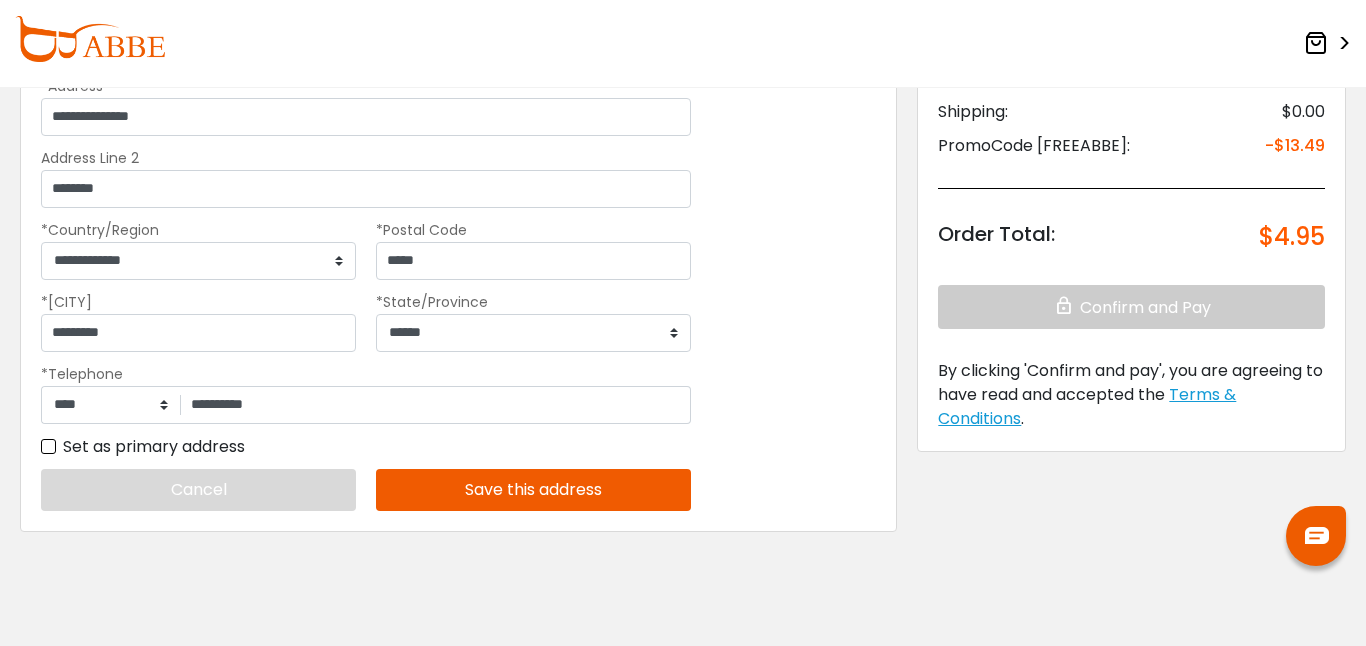 click on "Save this address" at bounding box center [533, 490] 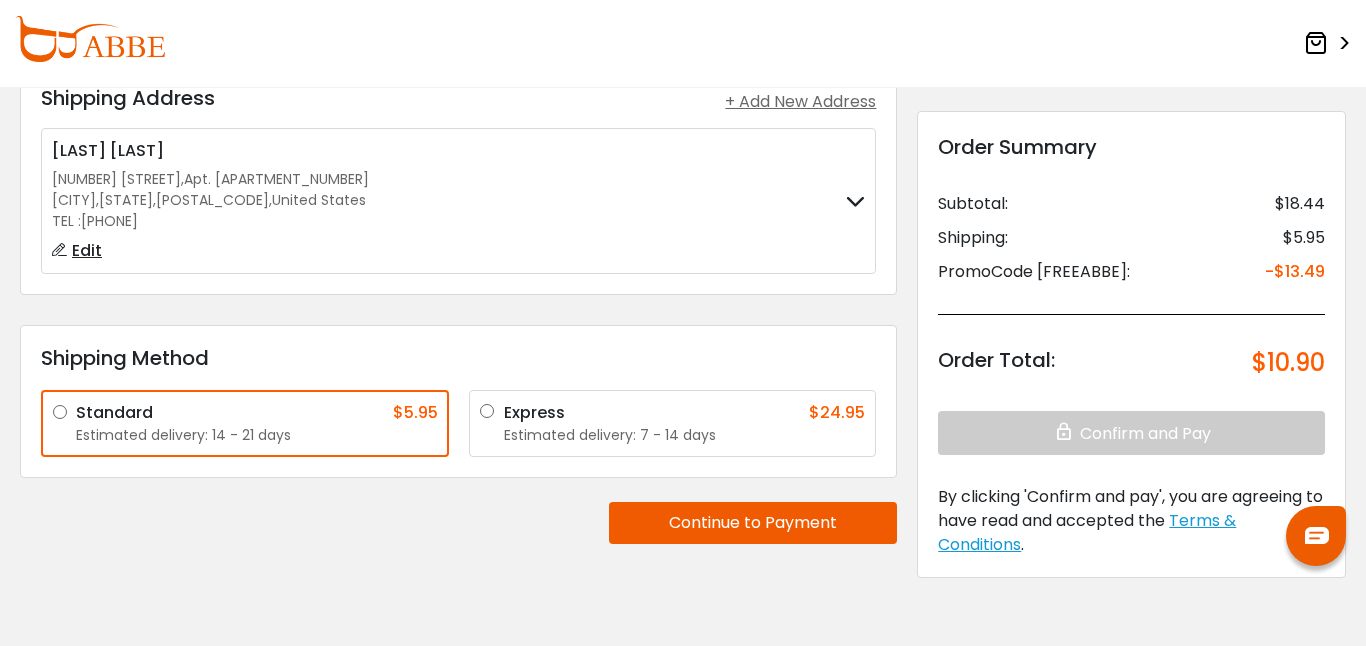 scroll, scrollTop: 130, scrollLeft: 0, axis: vertical 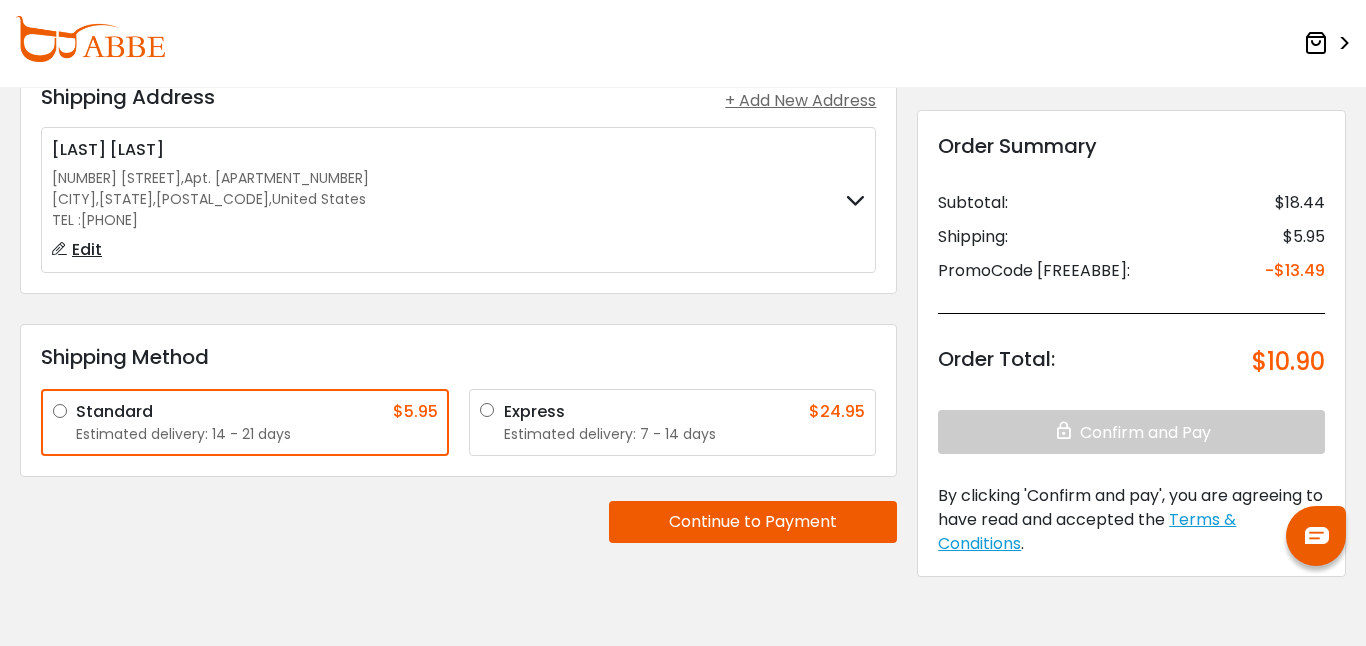 click on "Continue to Payment" at bounding box center (753, 522) 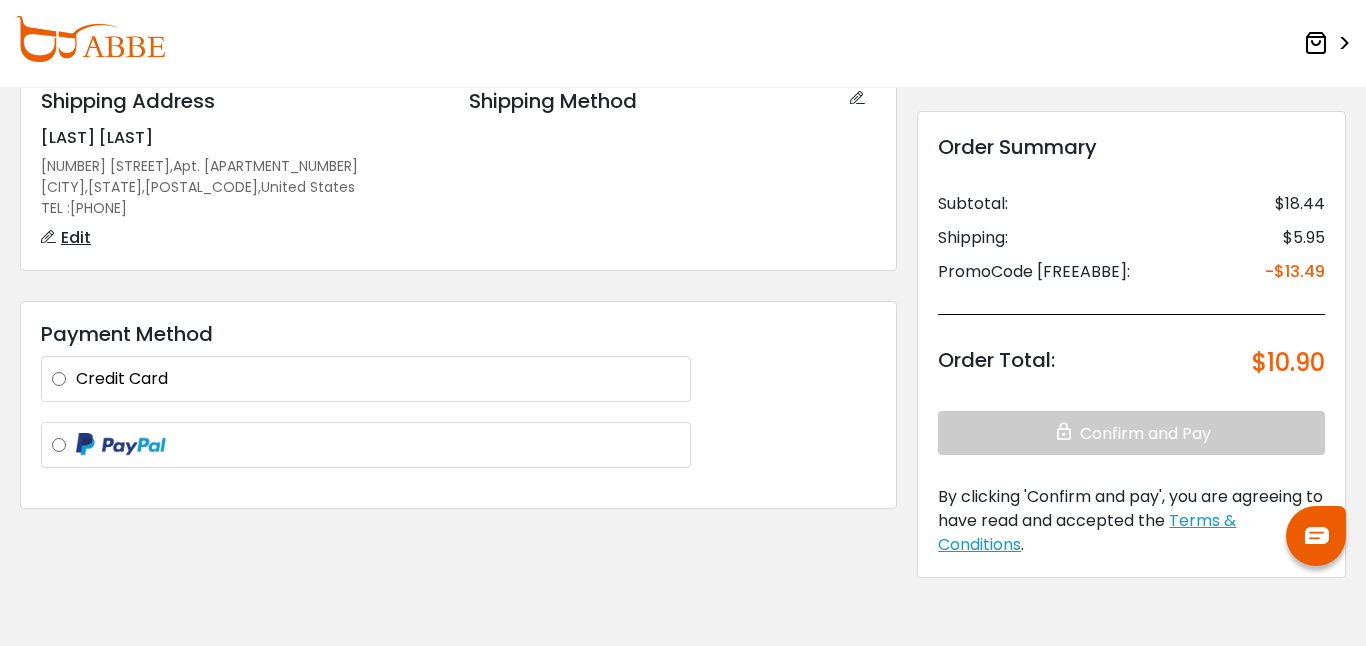 scroll, scrollTop: 126, scrollLeft: 0, axis: vertical 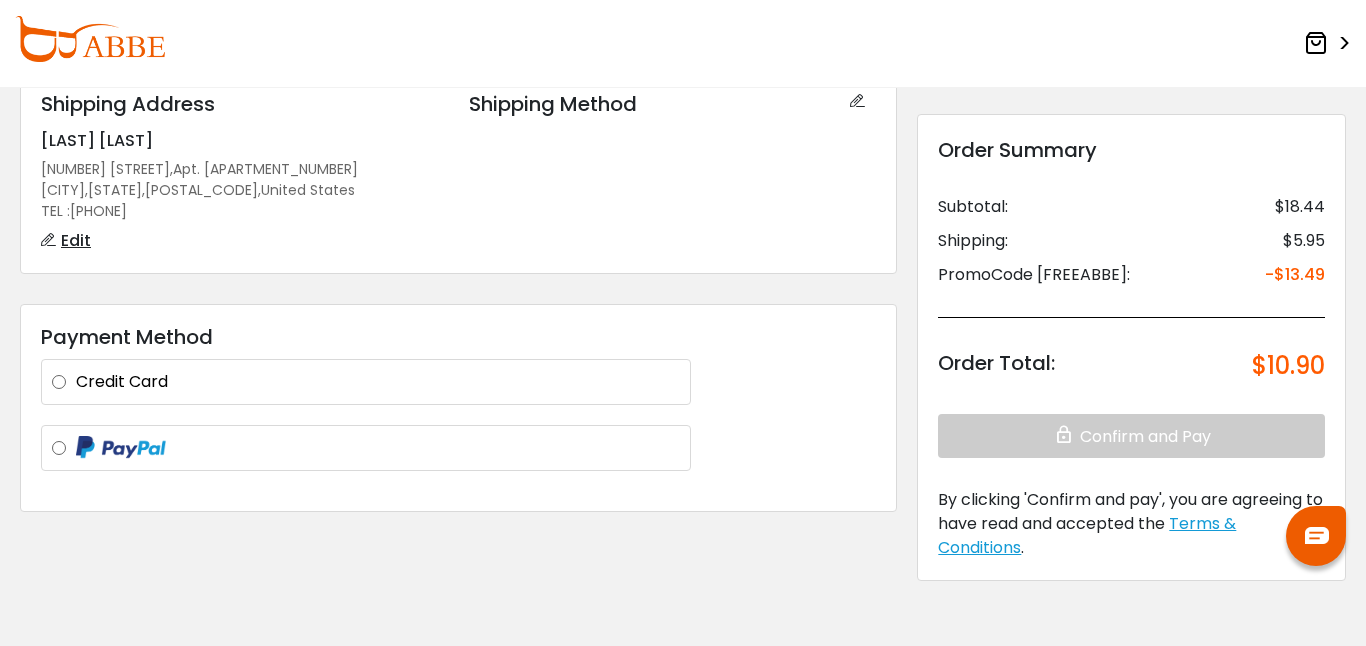 click on "01604" at bounding box center [201, 190] 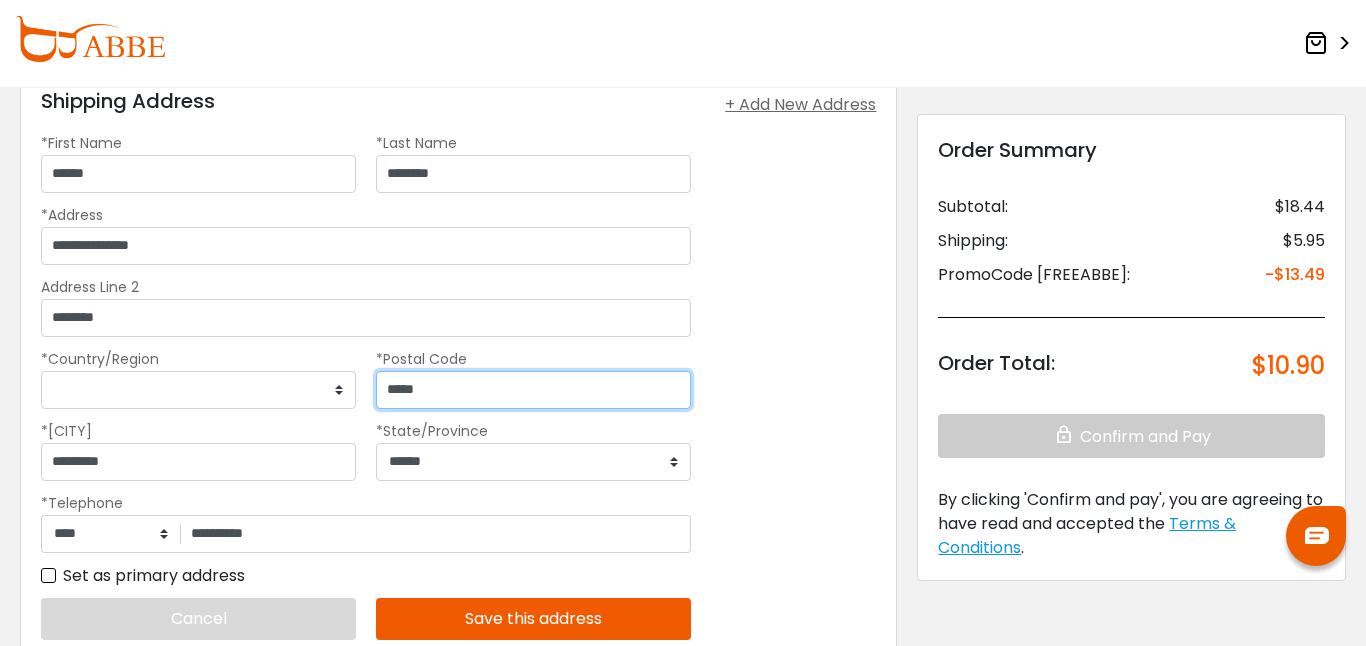click on "*****" at bounding box center [533, 390] 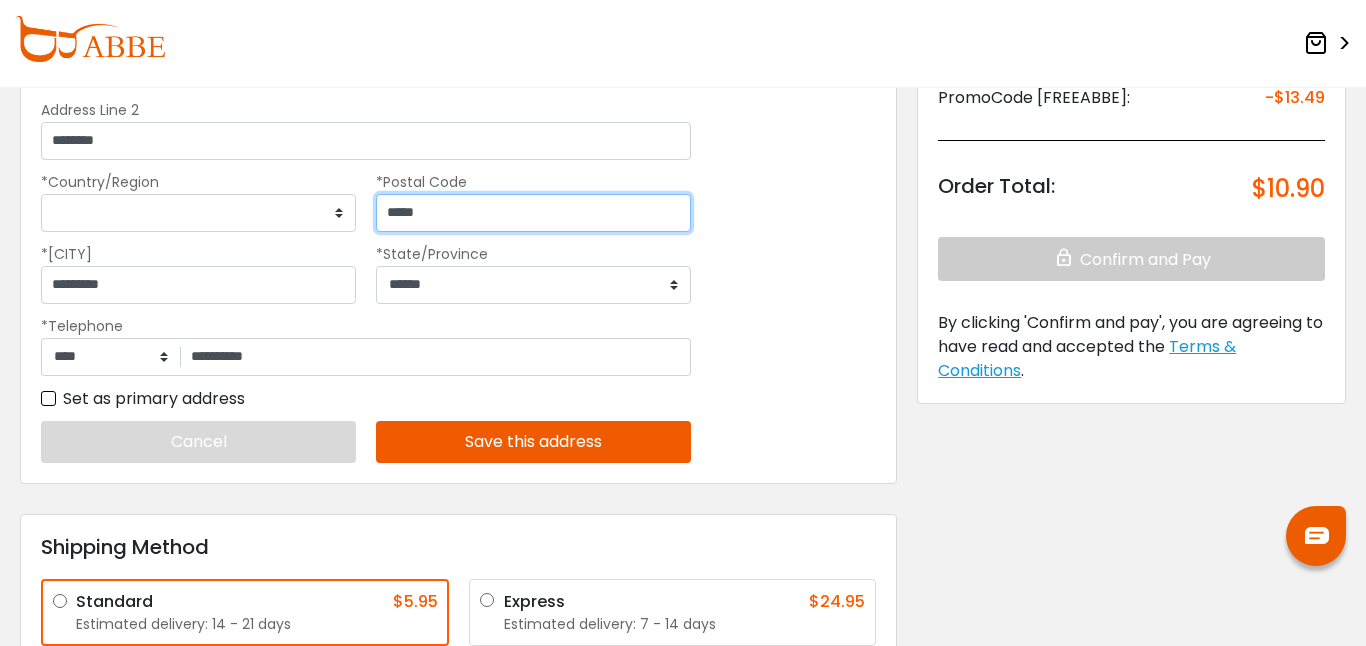type on "*****" 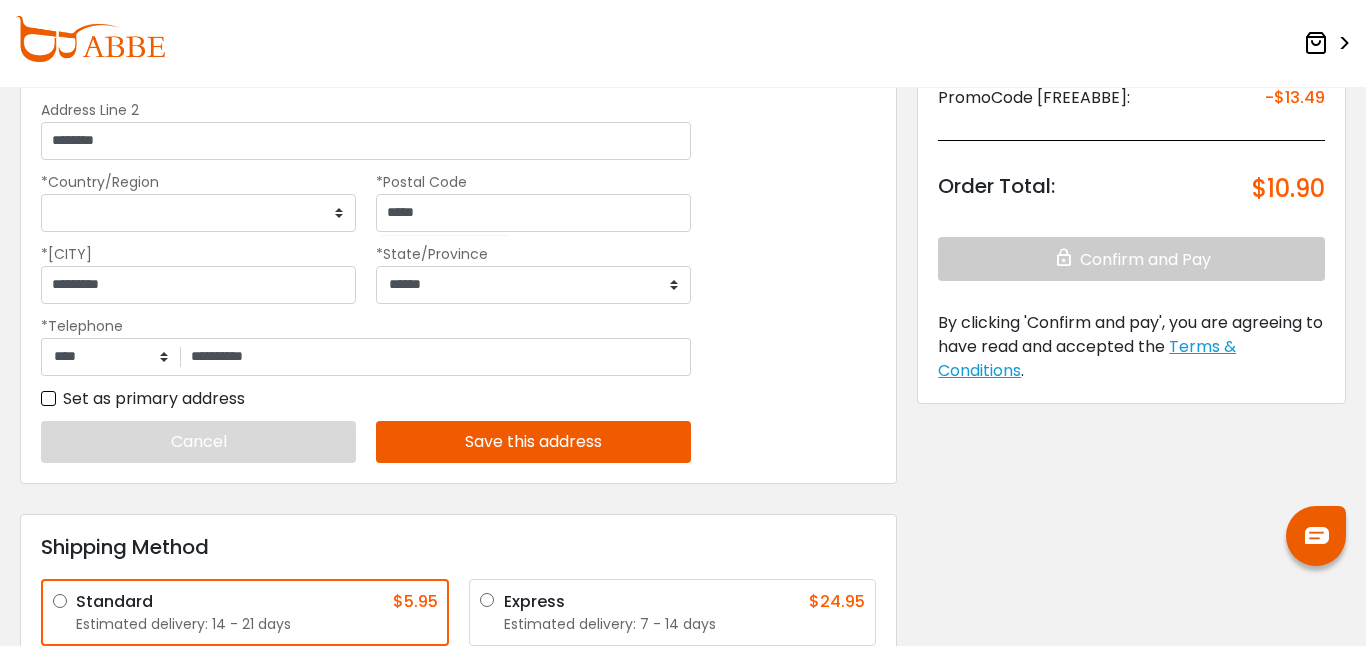click on "Save this address" at bounding box center (533, 442) 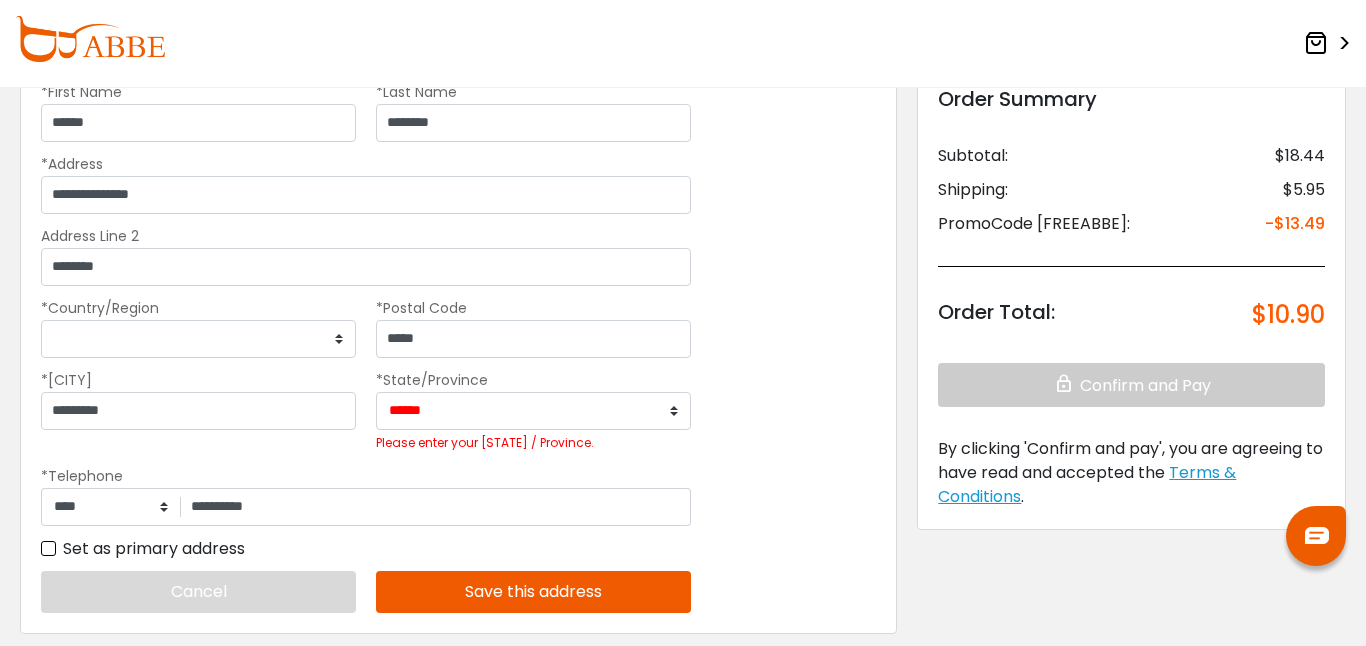 scroll, scrollTop: 172, scrollLeft: 0, axis: vertical 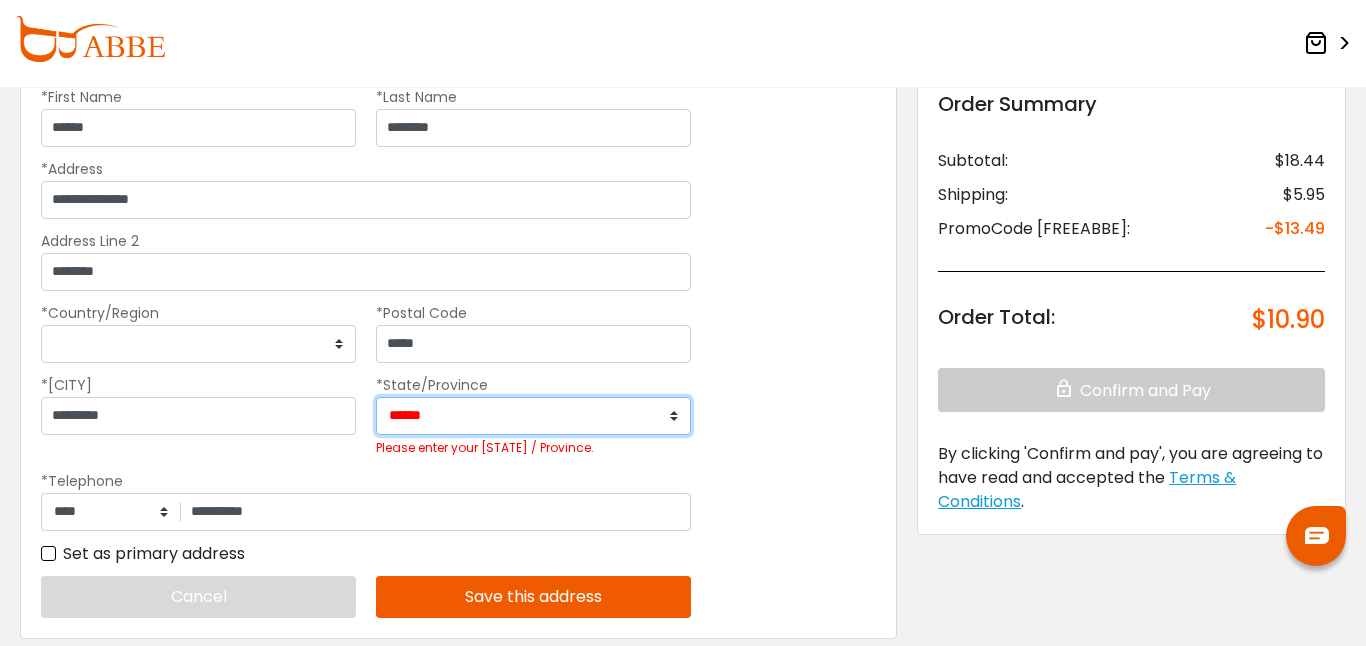 click on "**********" at bounding box center (533, 416) 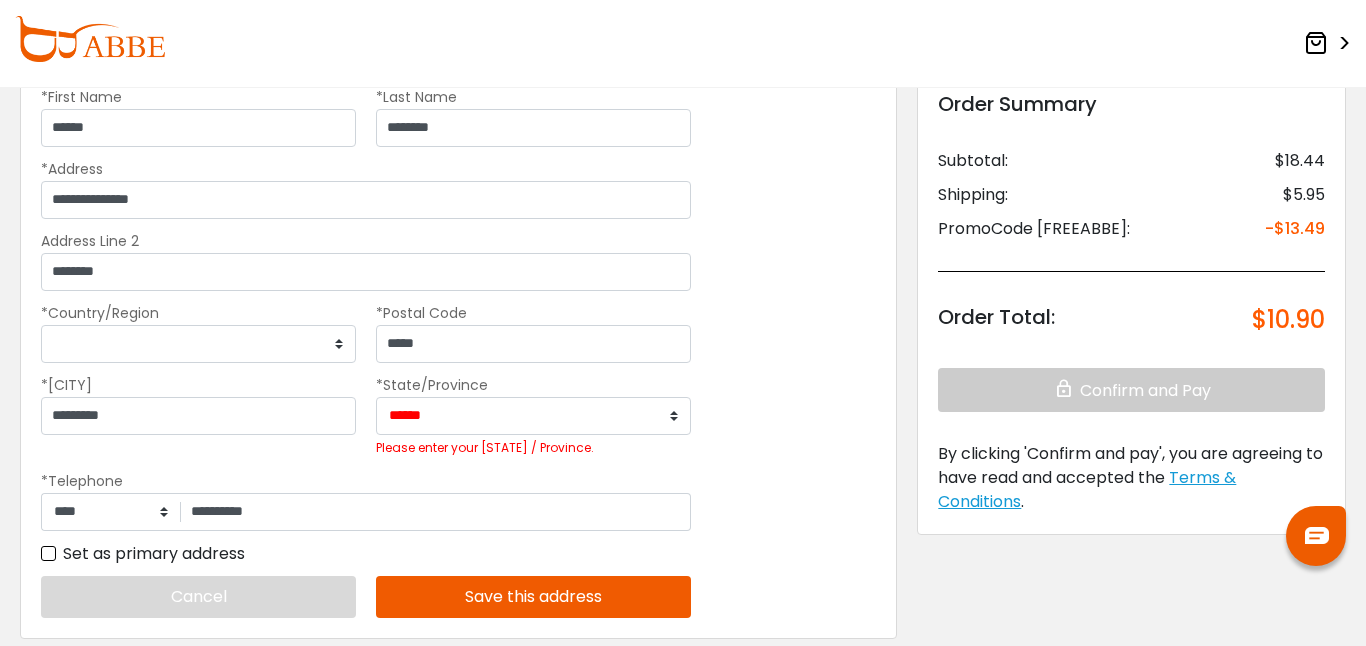 click on "**********" at bounding box center (458, 330) 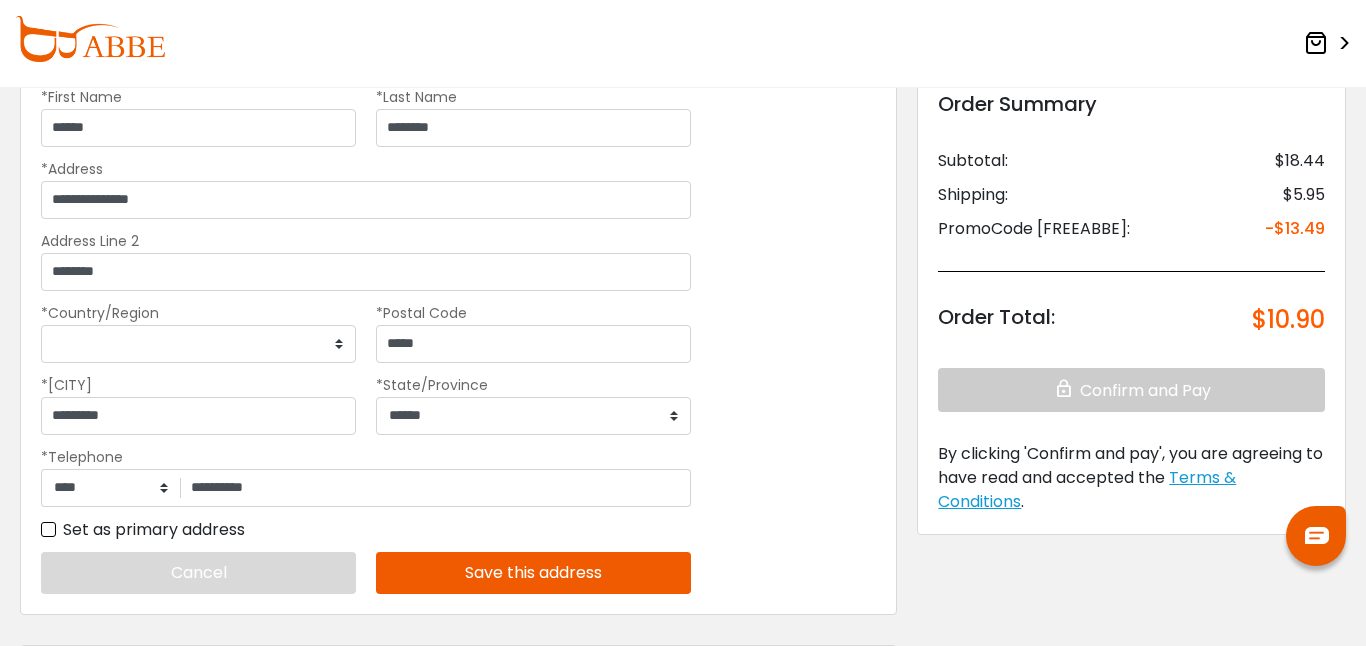 click on "Save this address" at bounding box center (533, 573) 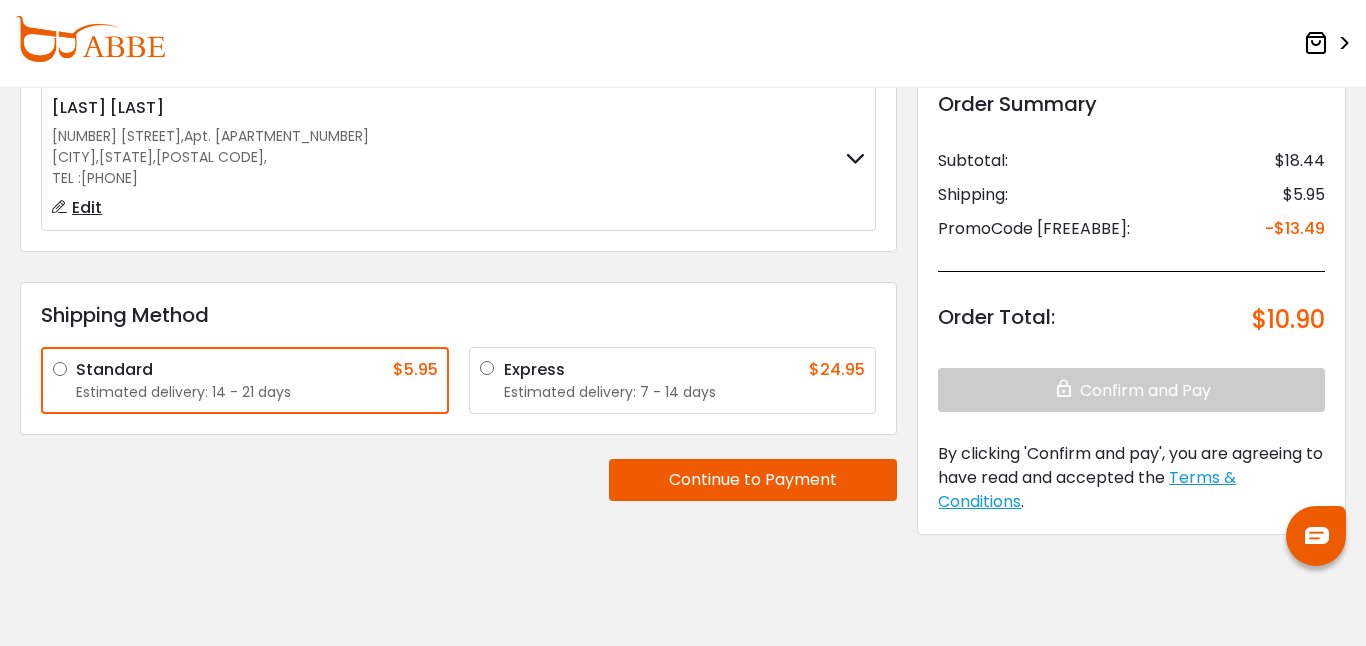 click on "**********" at bounding box center [683, 315] 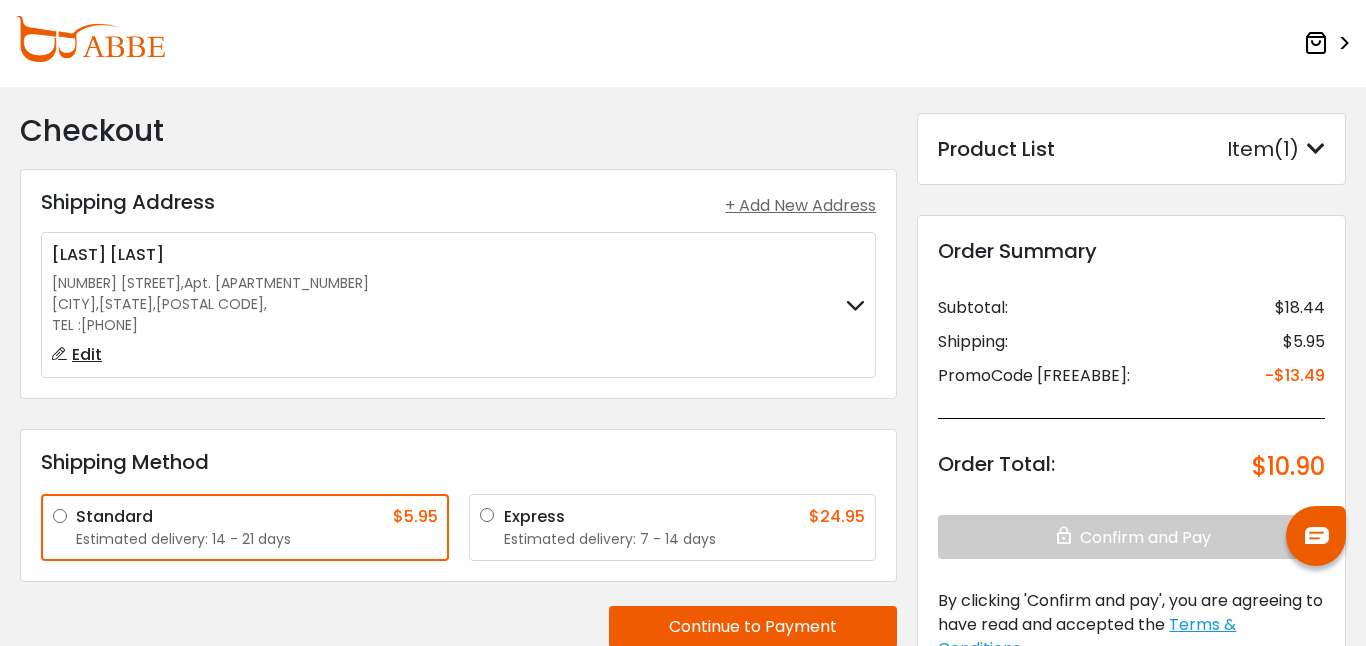 scroll, scrollTop: 26, scrollLeft: 0, axis: vertical 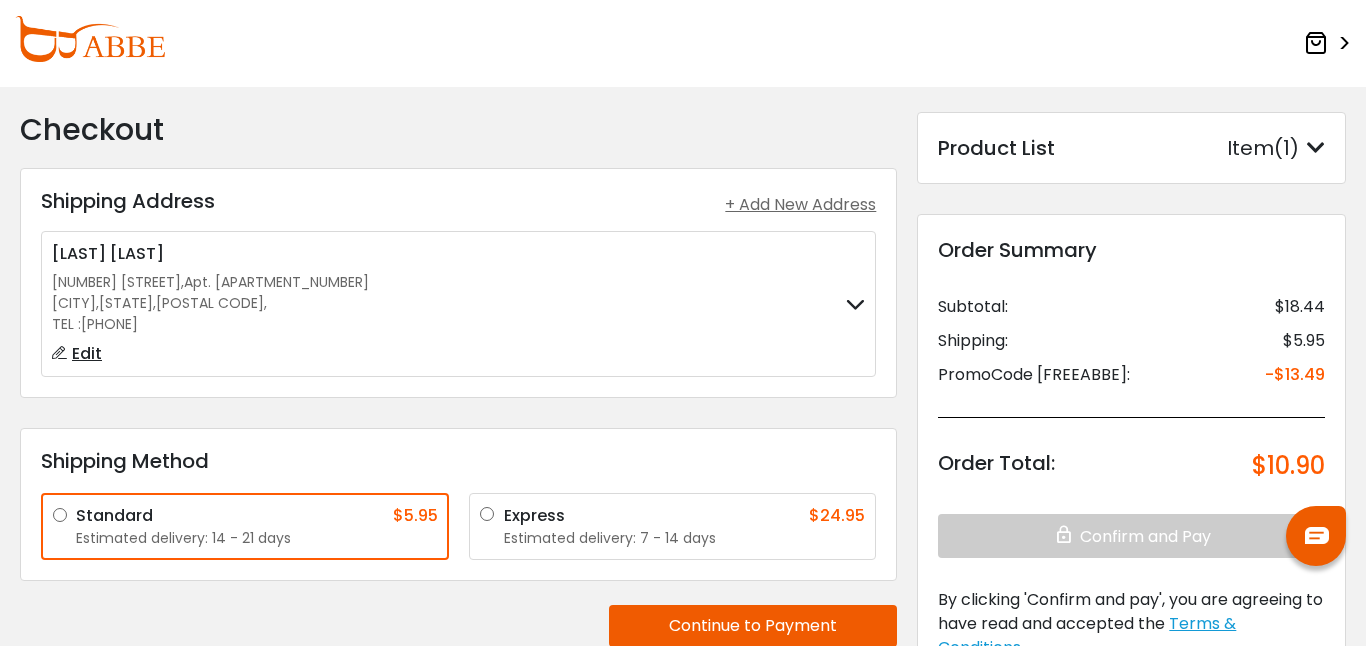 click on "Item(1)" at bounding box center (1276, 148) 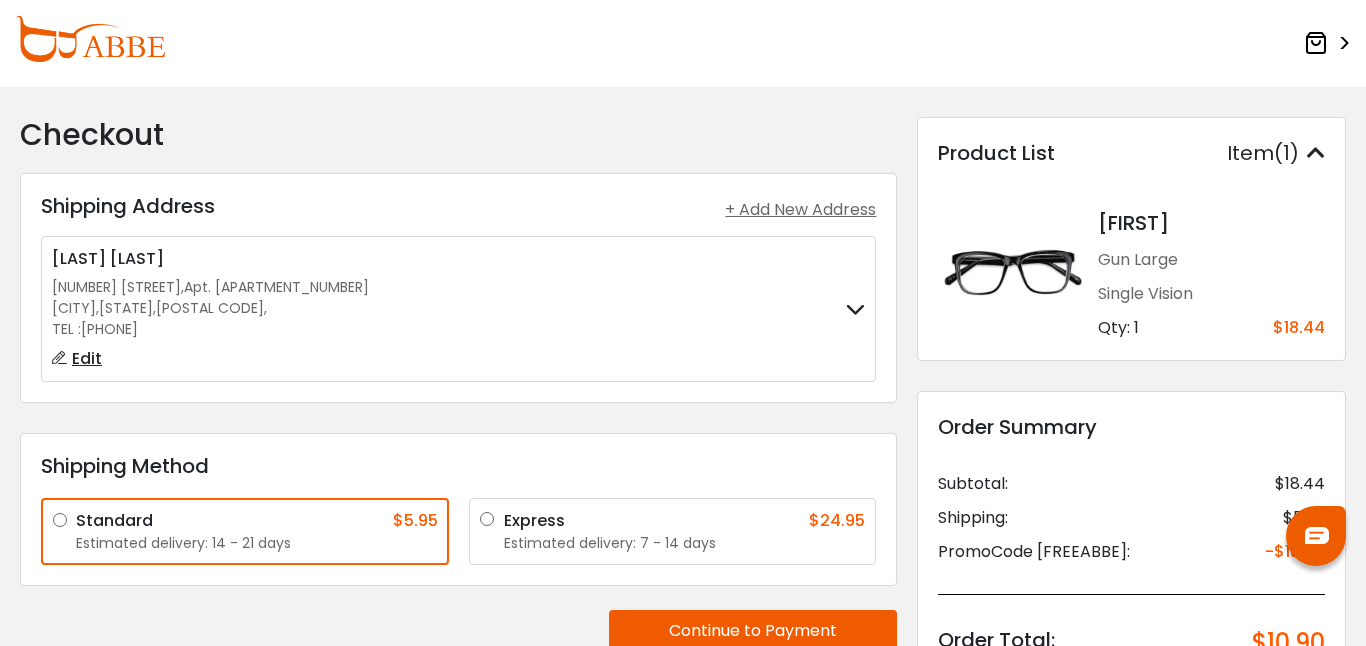 scroll, scrollTop: 0, scrollLeft: 0, axis: both 